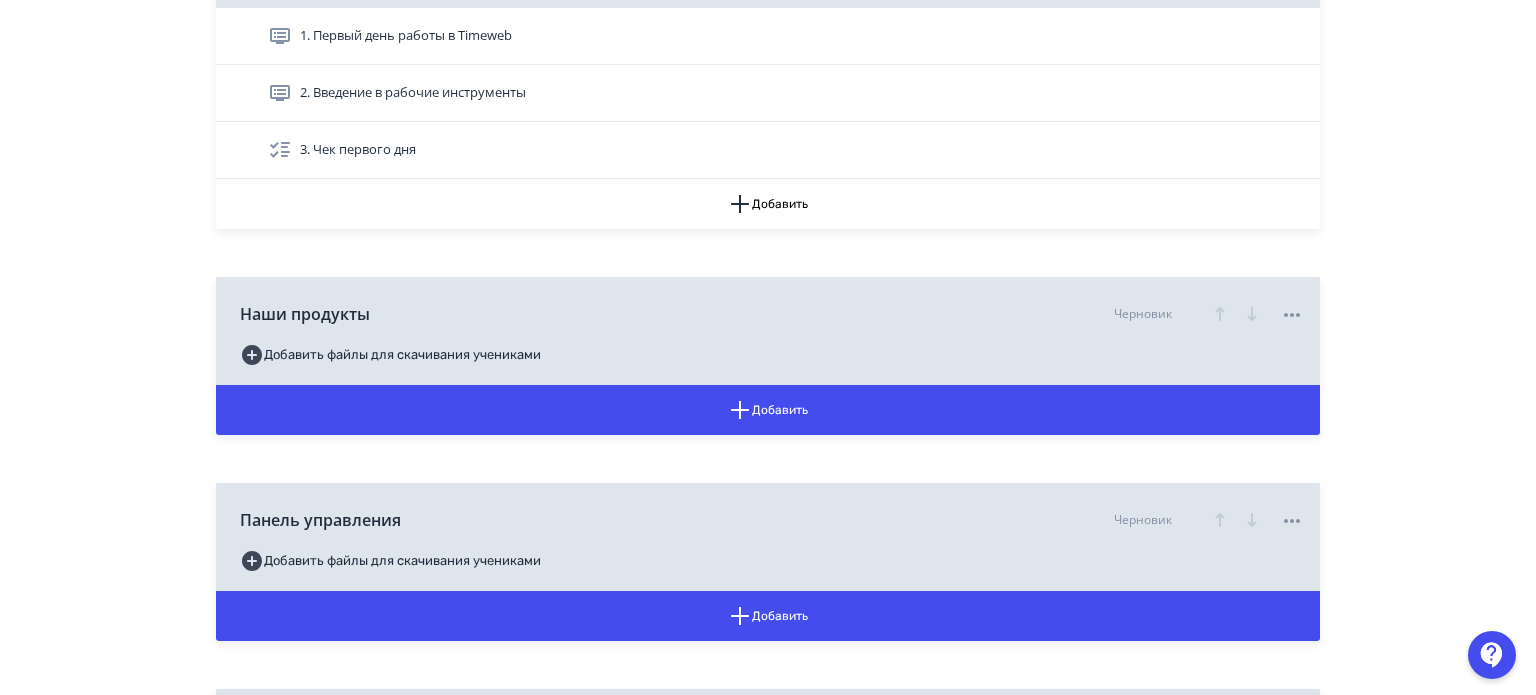 scroll, scrollTop: 700, scrollLeft: 0, axis: vertical 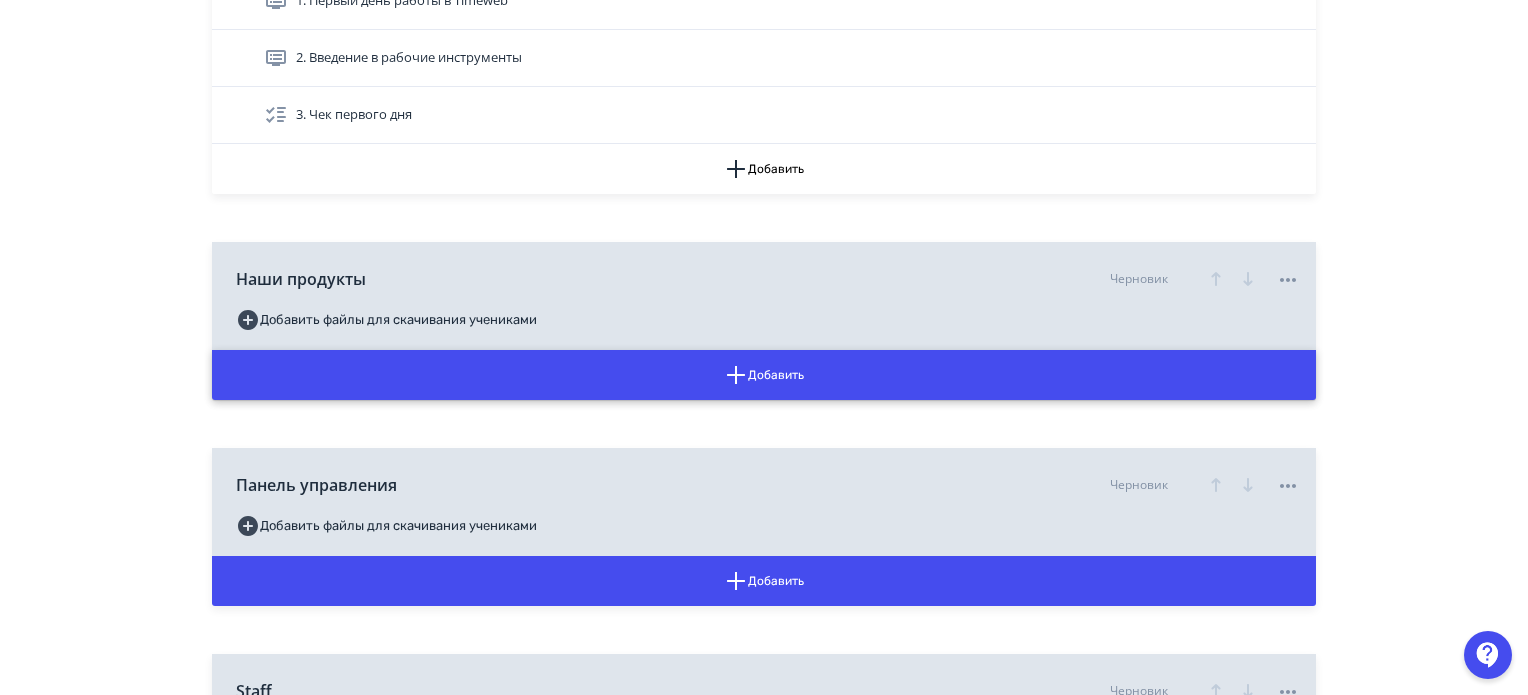 click on "Добавить" at bounding box center [764, 375] 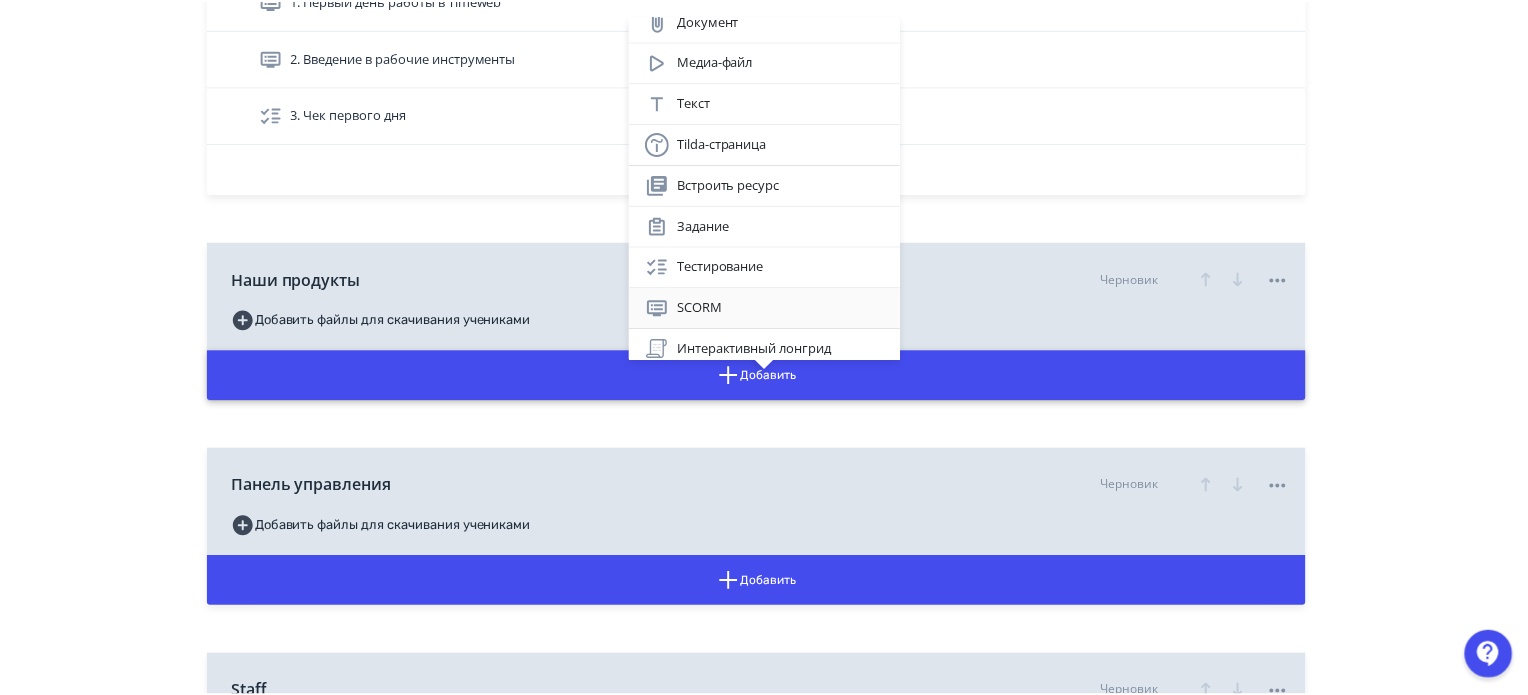 scroll, scrollTop: 104, scrollLeft: 0, axis: vertical 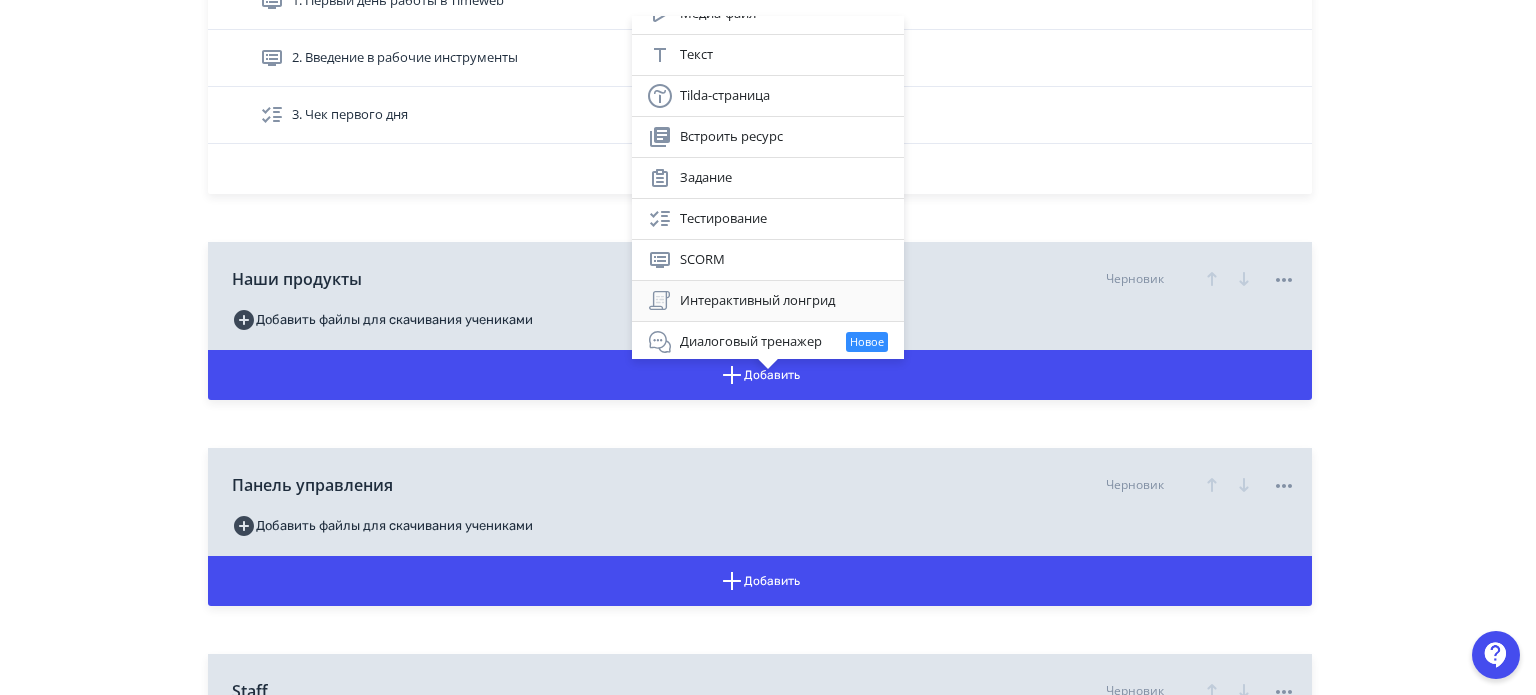 click on "Интерактивный лонгрид" at bounding box center [768, 301] 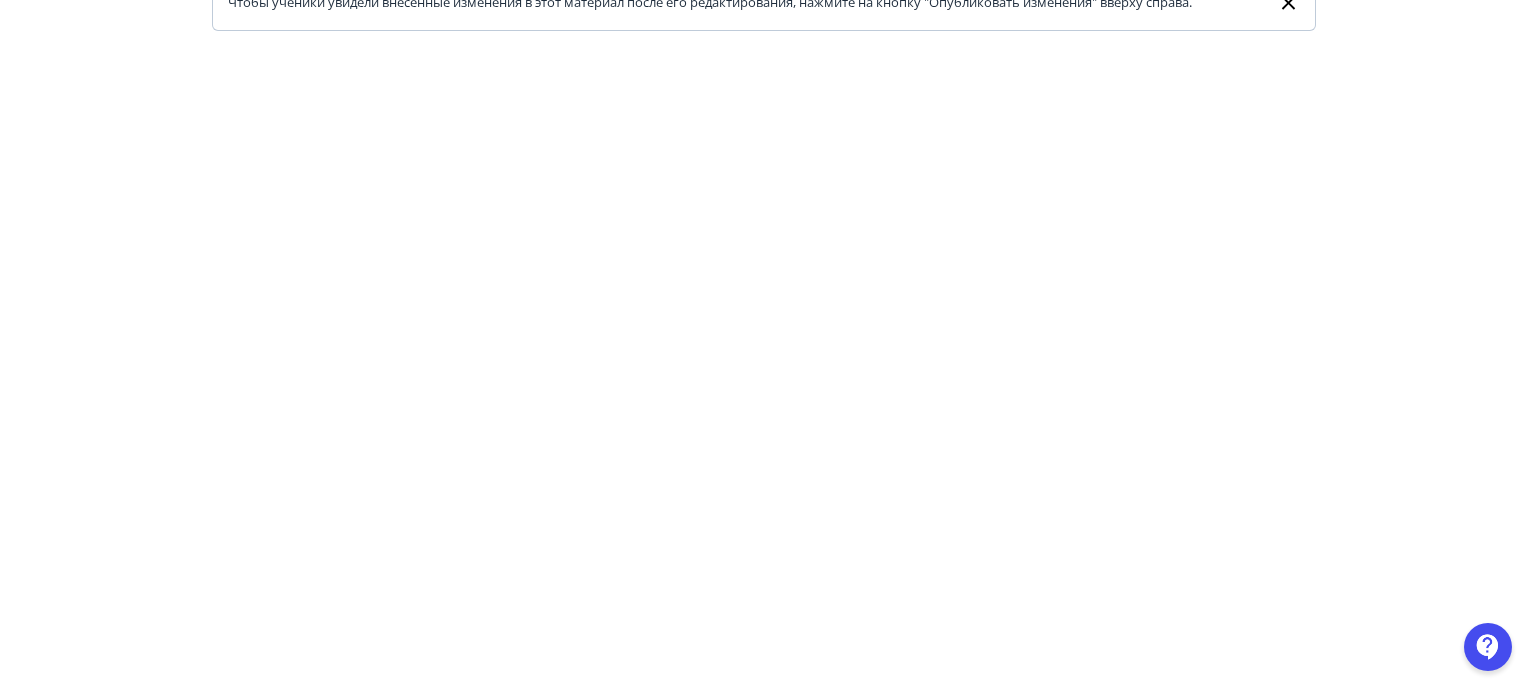 scroll, scrollTop: 200, scrollLeft: 0, axis: vertical 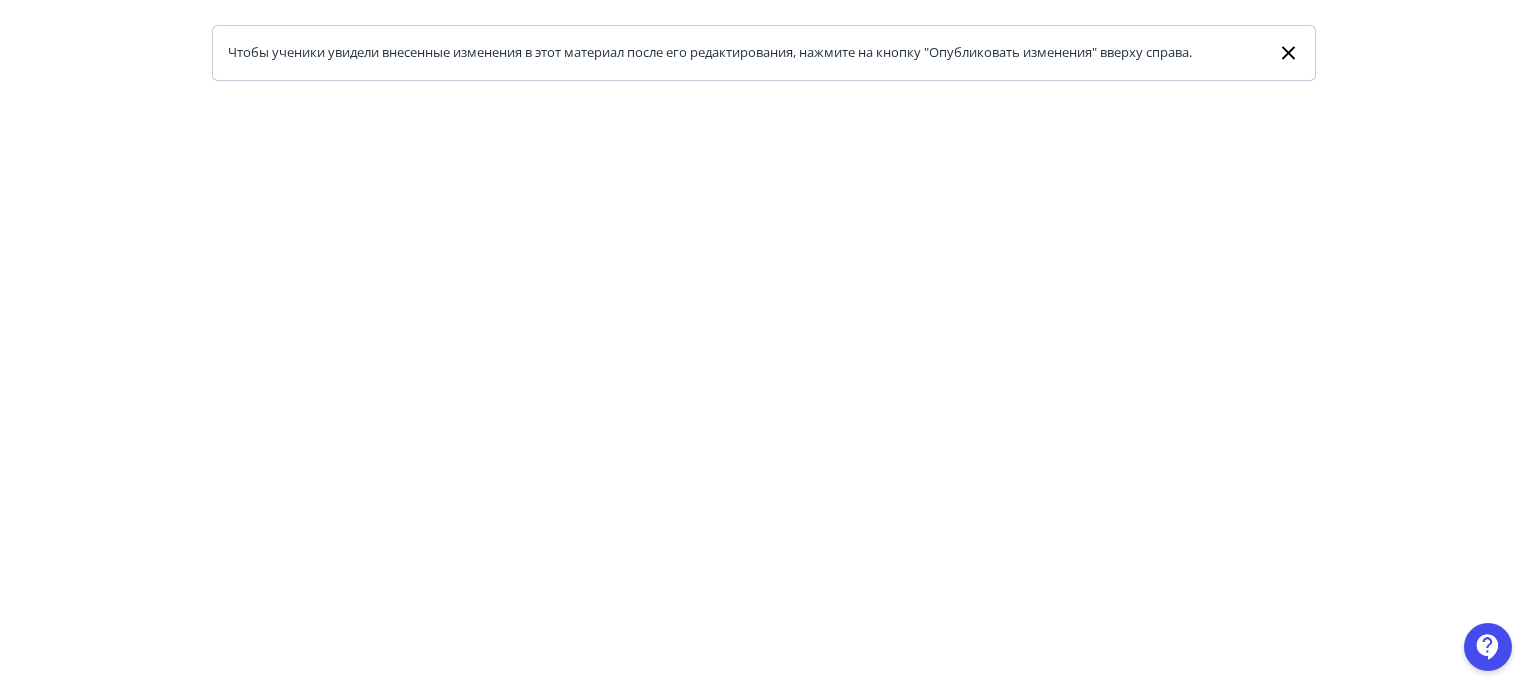 click at bounding box center (764, 531) 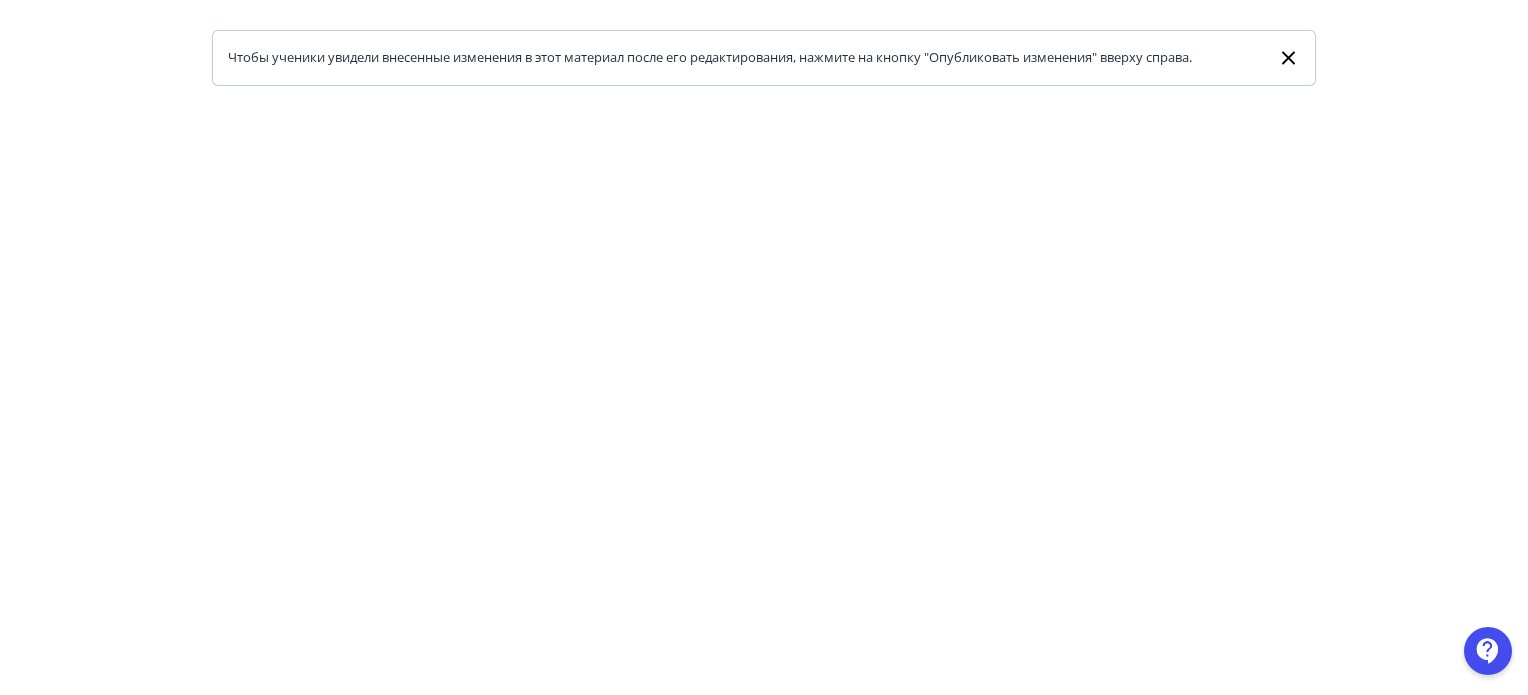 scroll, scrollTop: 0, scrollLeft: 0, axis: both 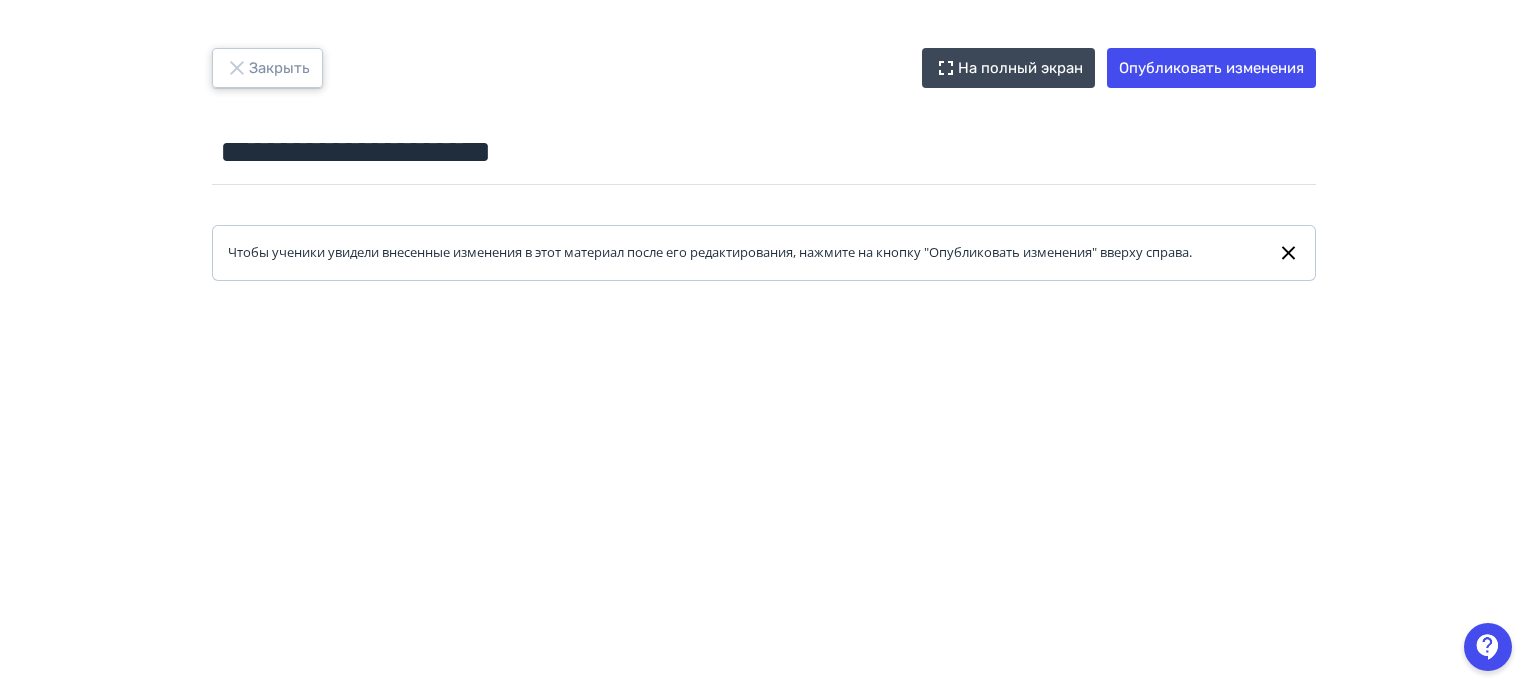 click on "Закрыть" at bounding box center [267, 68] 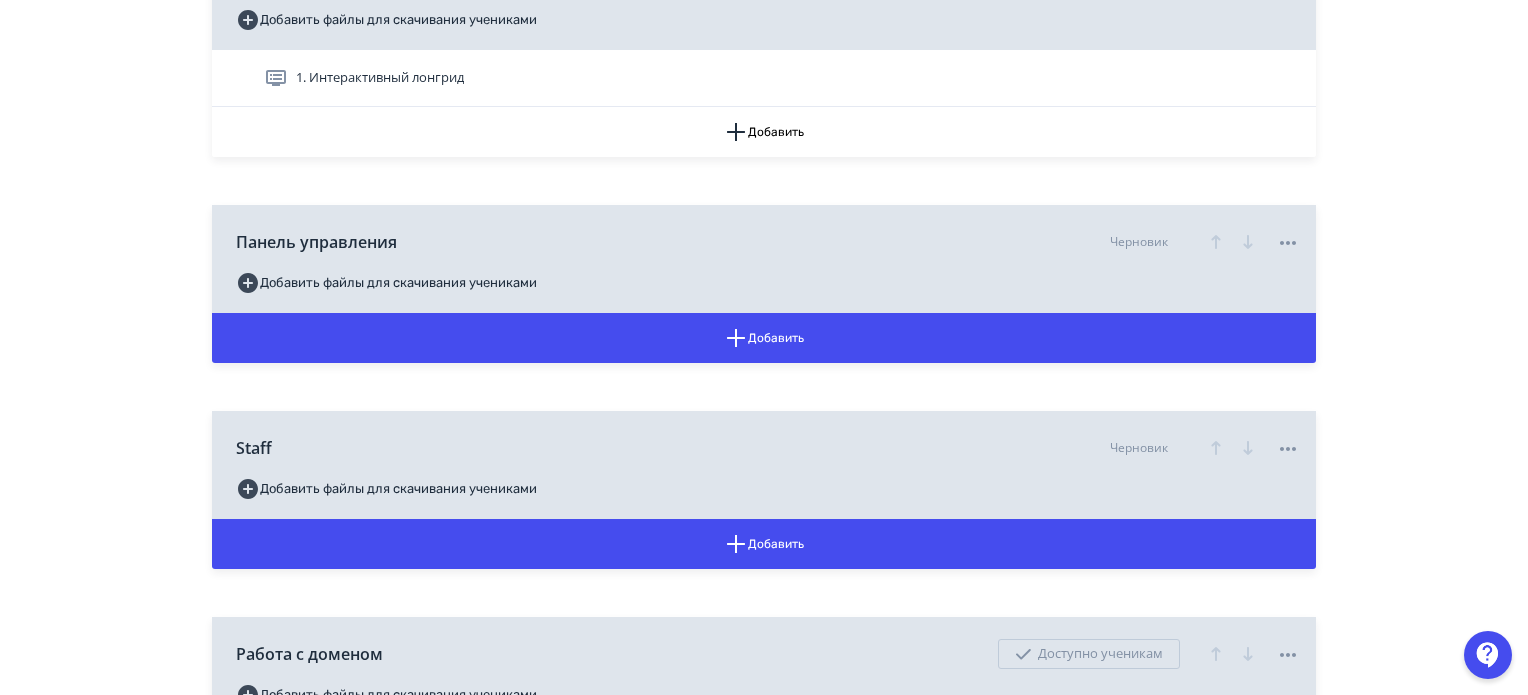 scroll, scrollTop: 800, scrollLeft: 0, axis: vertical 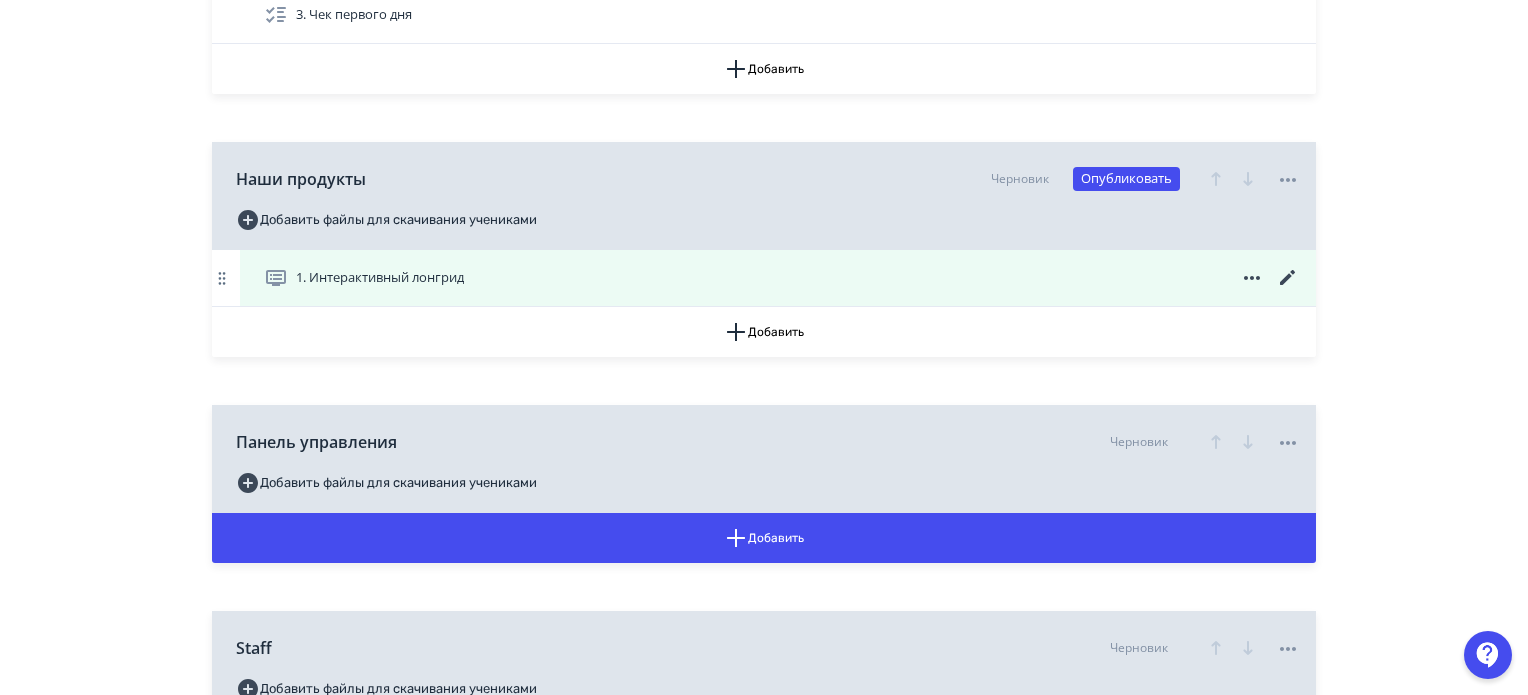 click 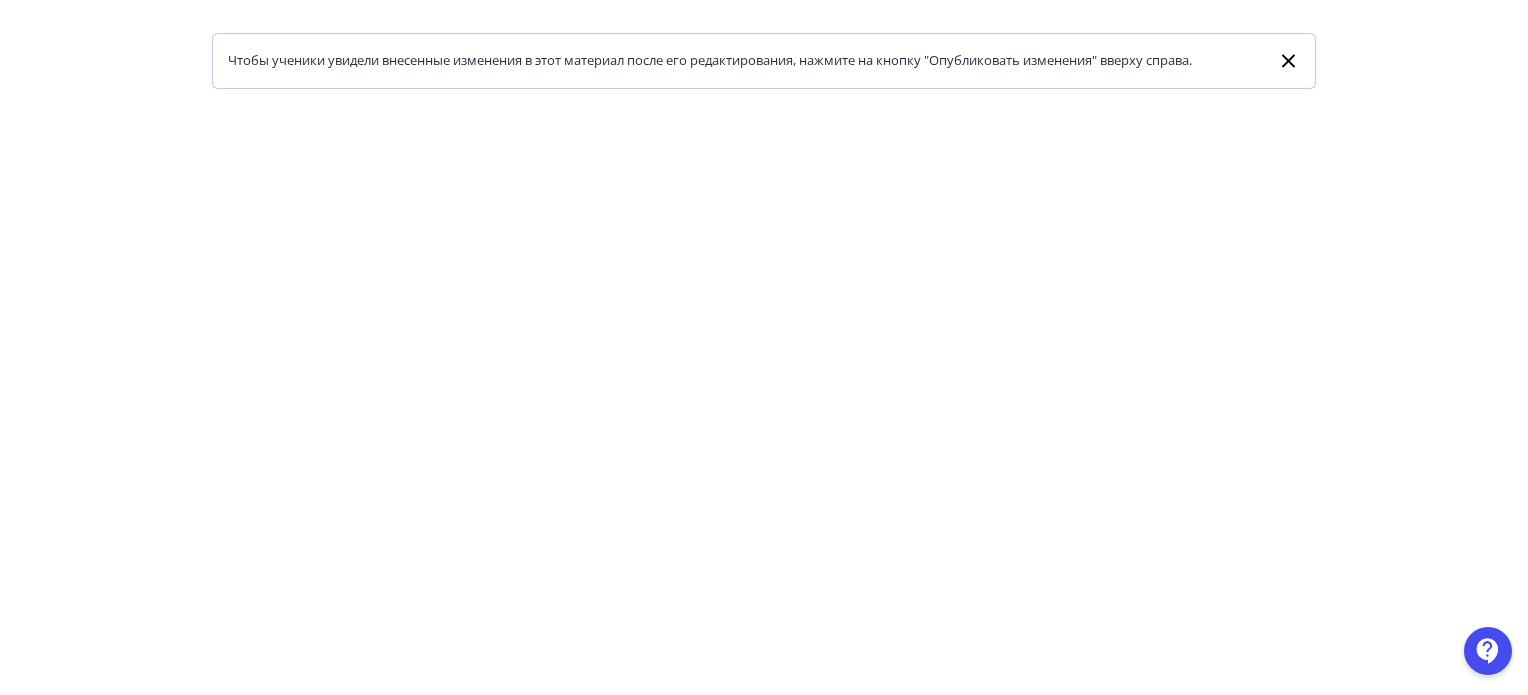 scroll, scrollTop: 0, scrollLeft: 0, axis: both 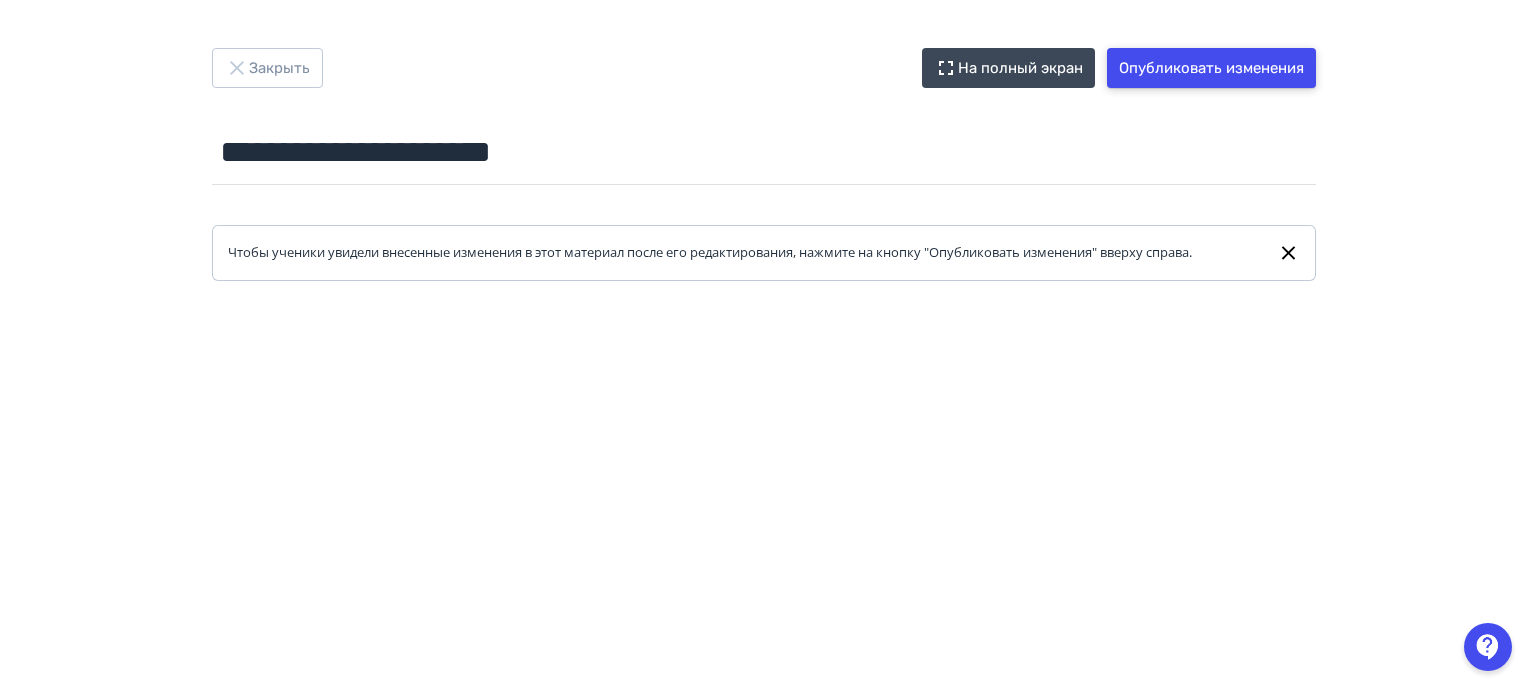 click on "Опубликовать изменения" at bounding box center [1211, 68] 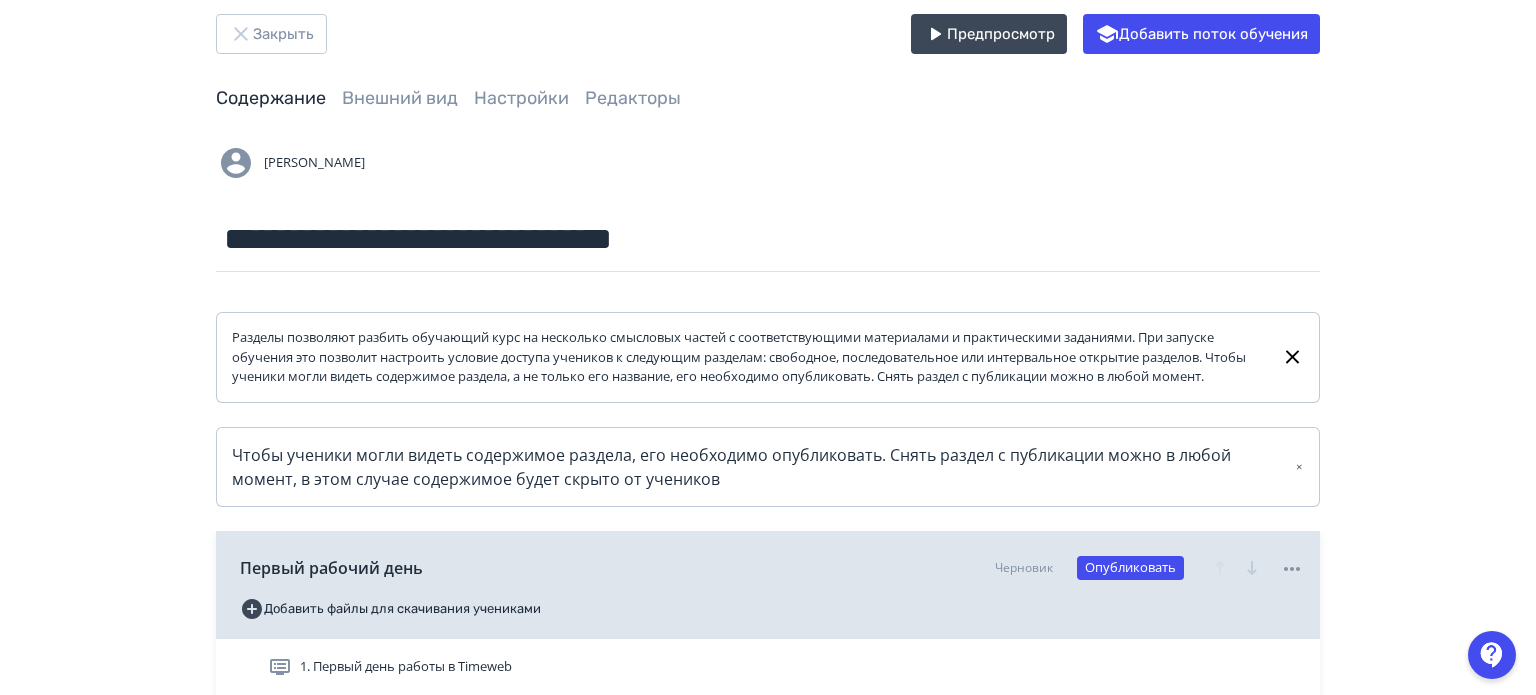 scroll, scrollTop: 0, scrollLeft: 0, axis: both 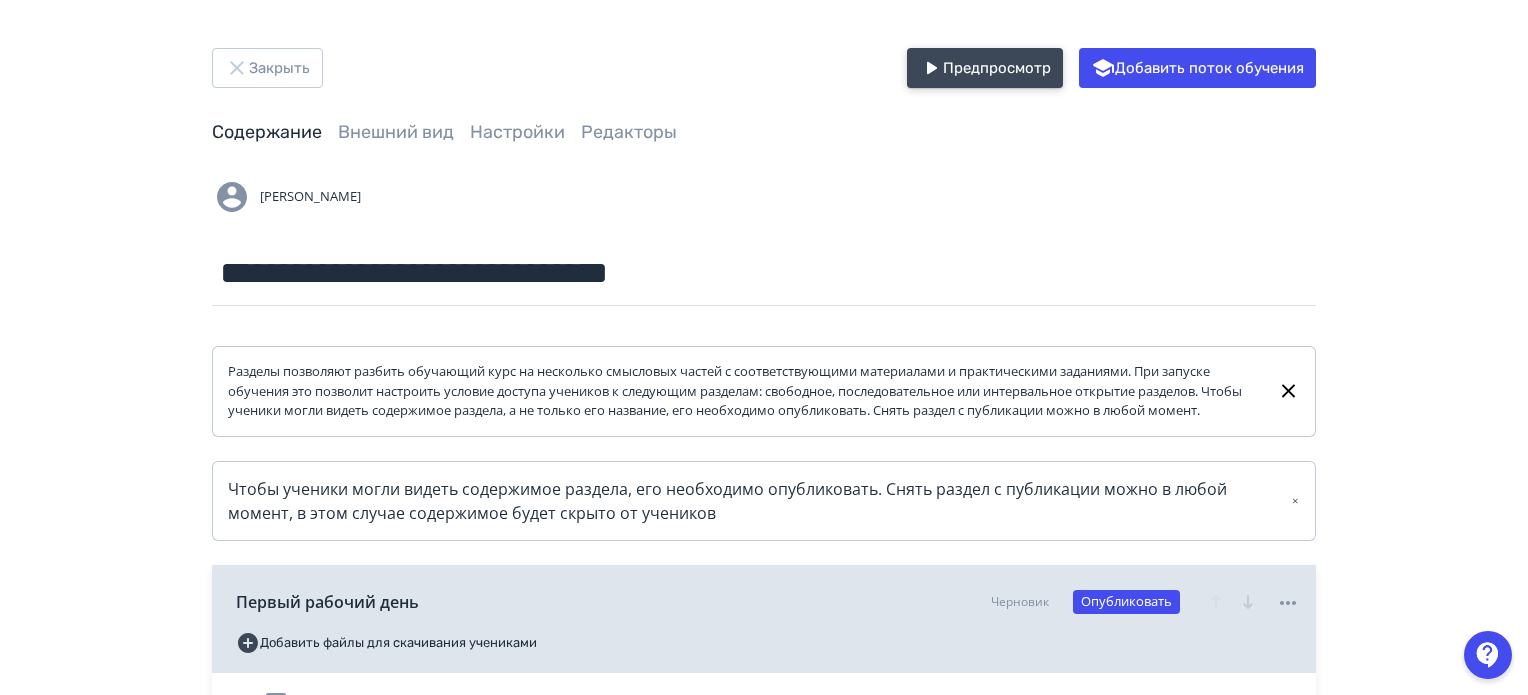 click on "Предпросмотр" at bounding box center [985, 68] 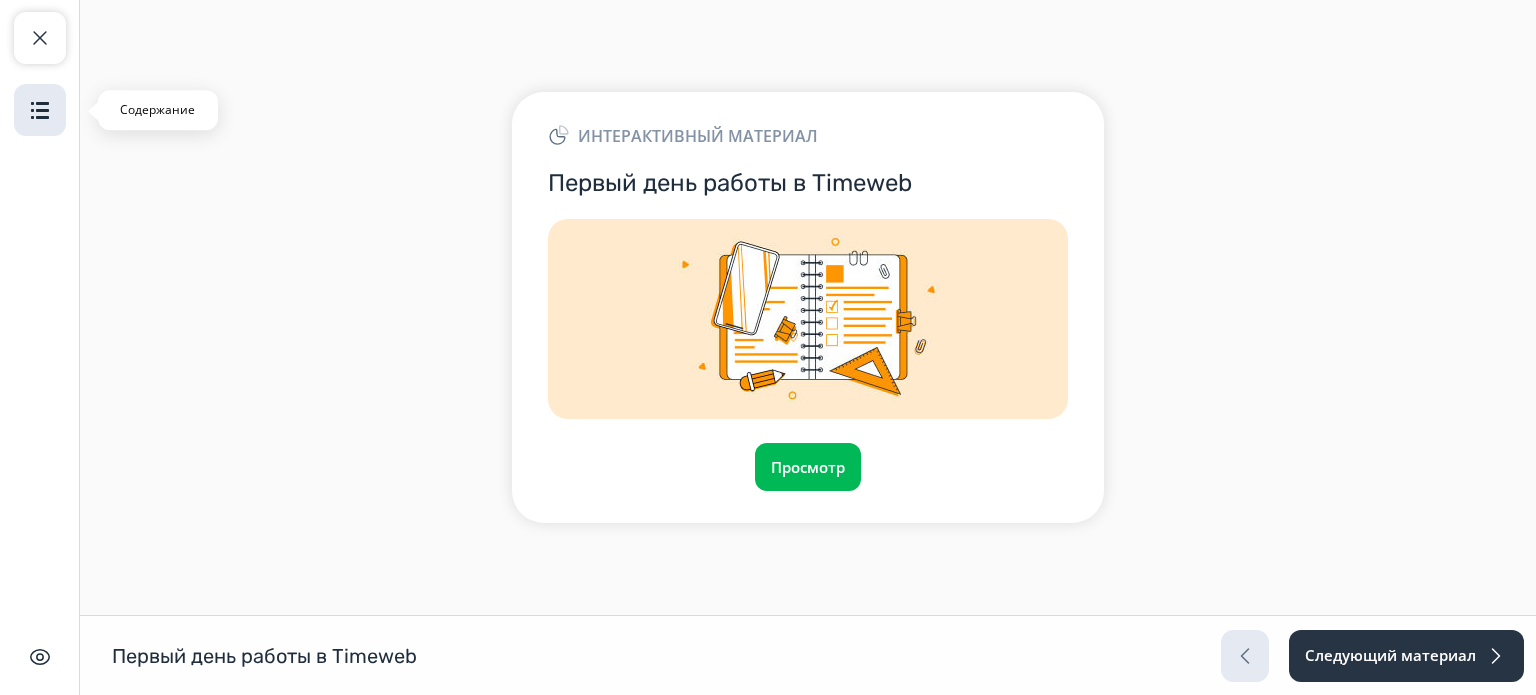 click on "Содержание" at bounding box center (40, 110) 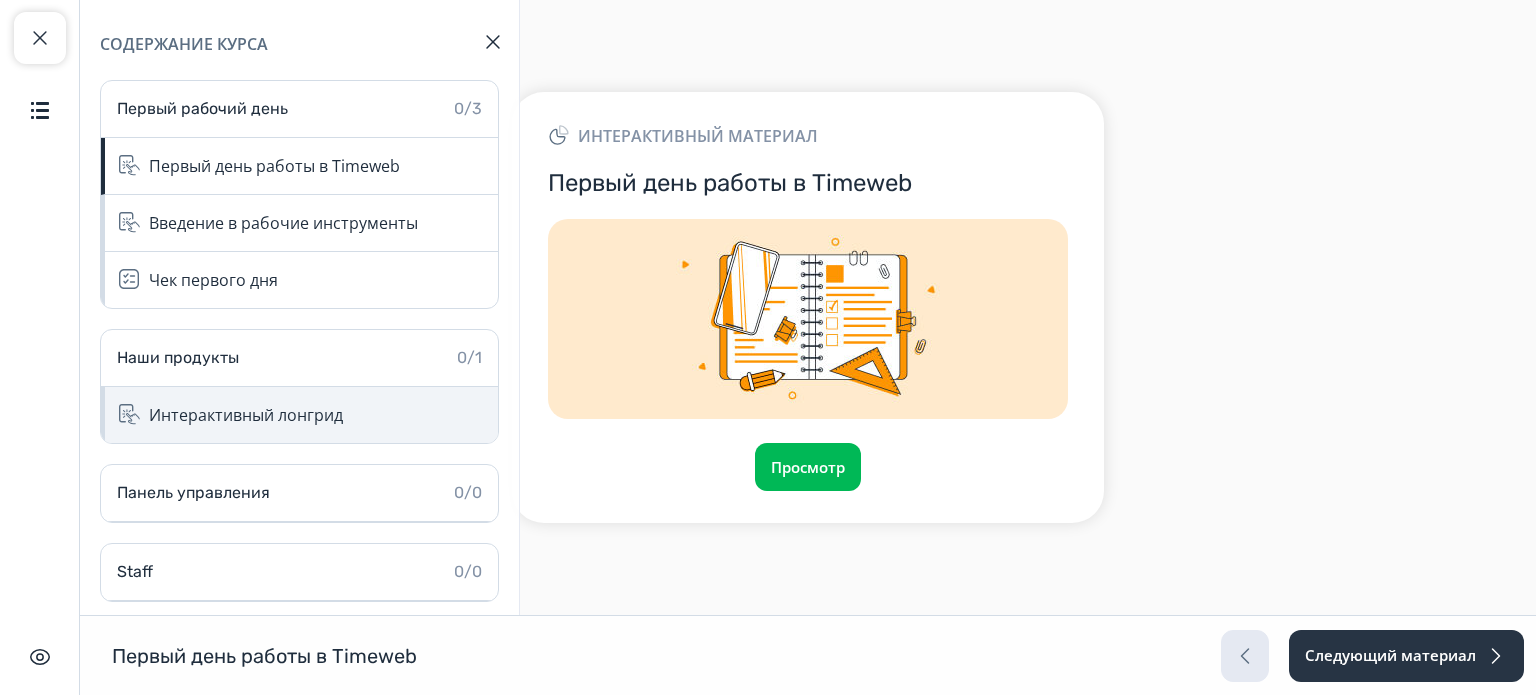 click on "Интерактивный лонгрид" at bounding box center (246, 415) 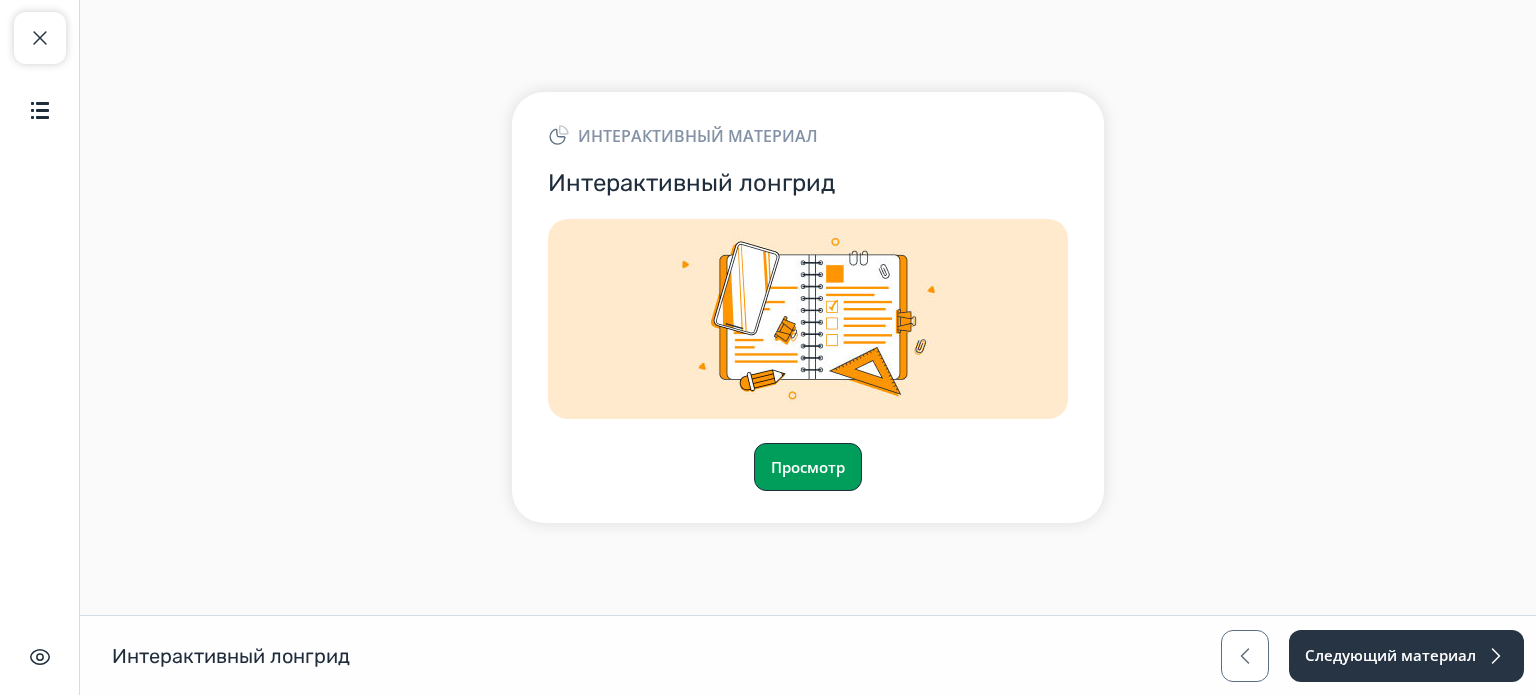 click on "Просмотр" at bounding box center [808, 467] 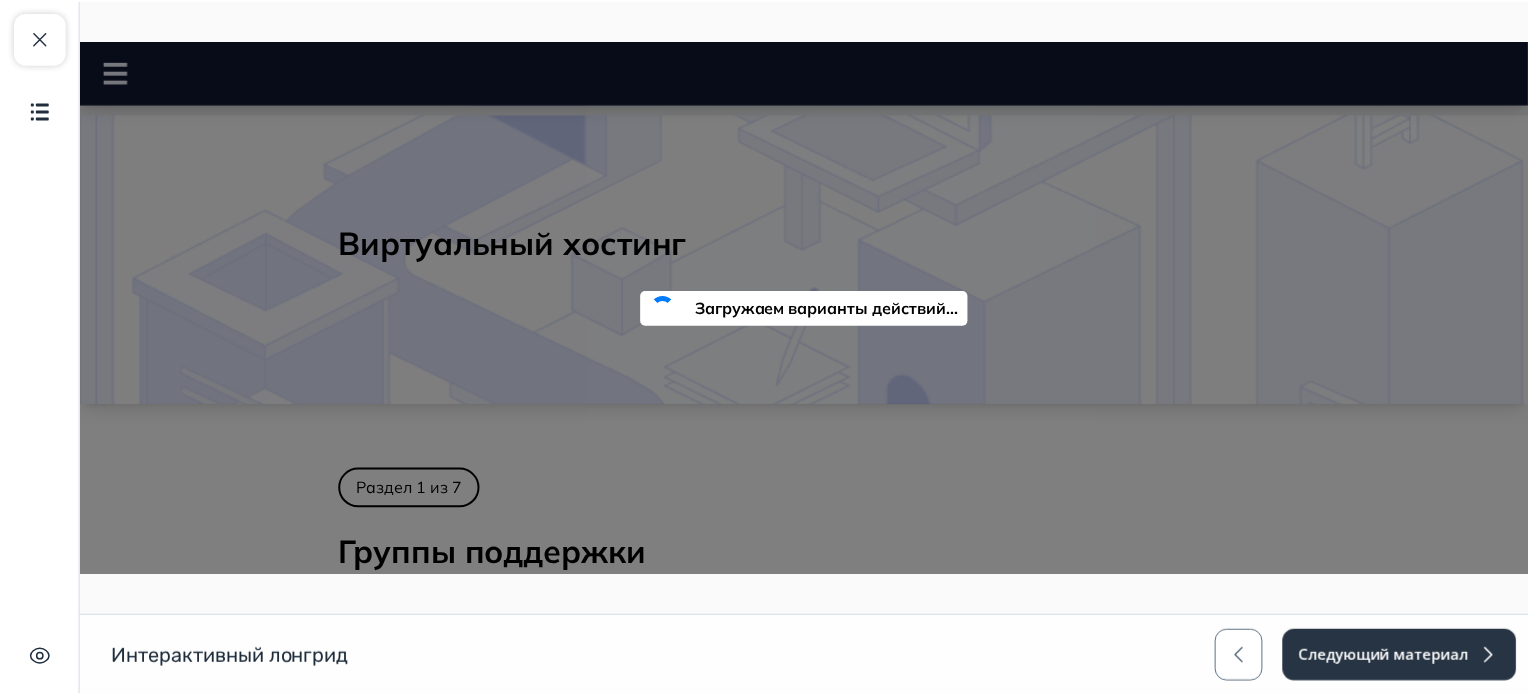 scroll, scrollTop: 0, scrollLeft: 0, axis: both 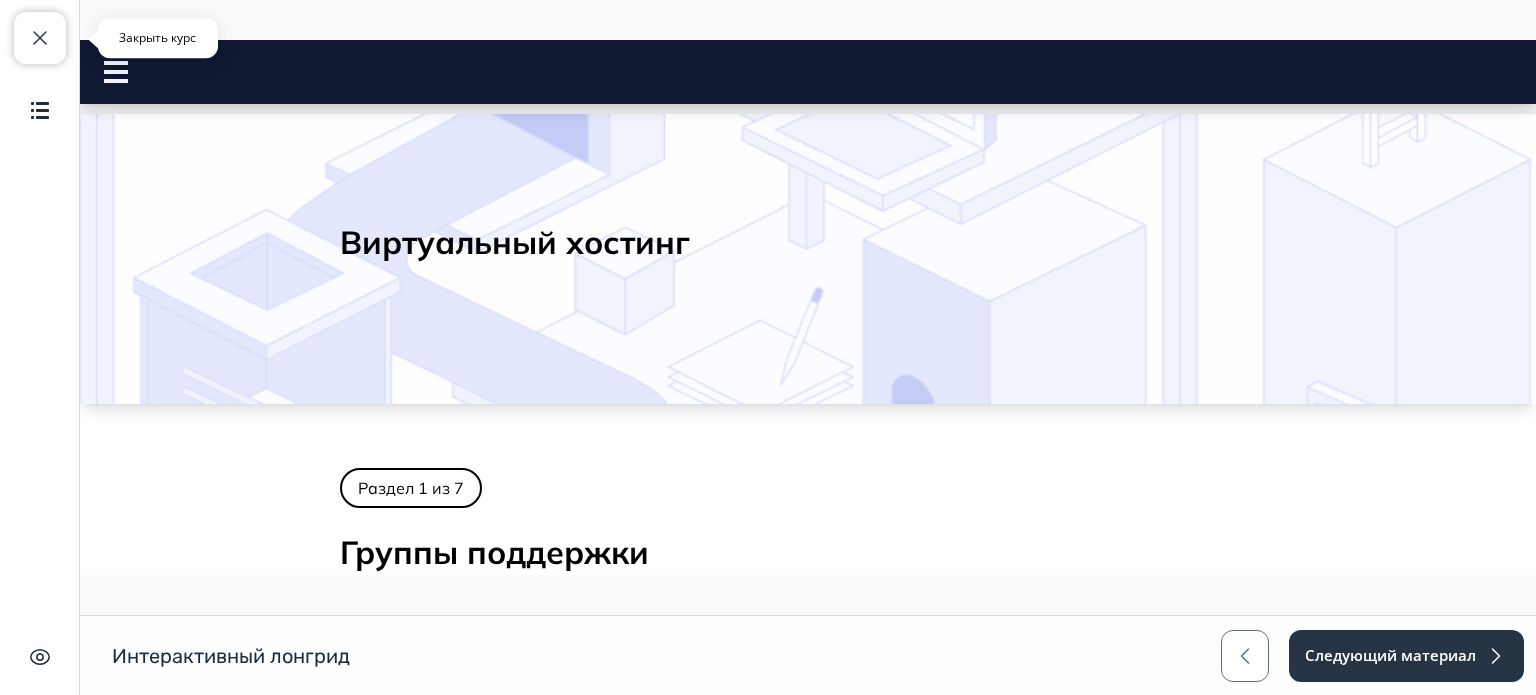 click on "Закрыть курс" at bounding box center [40, 38] 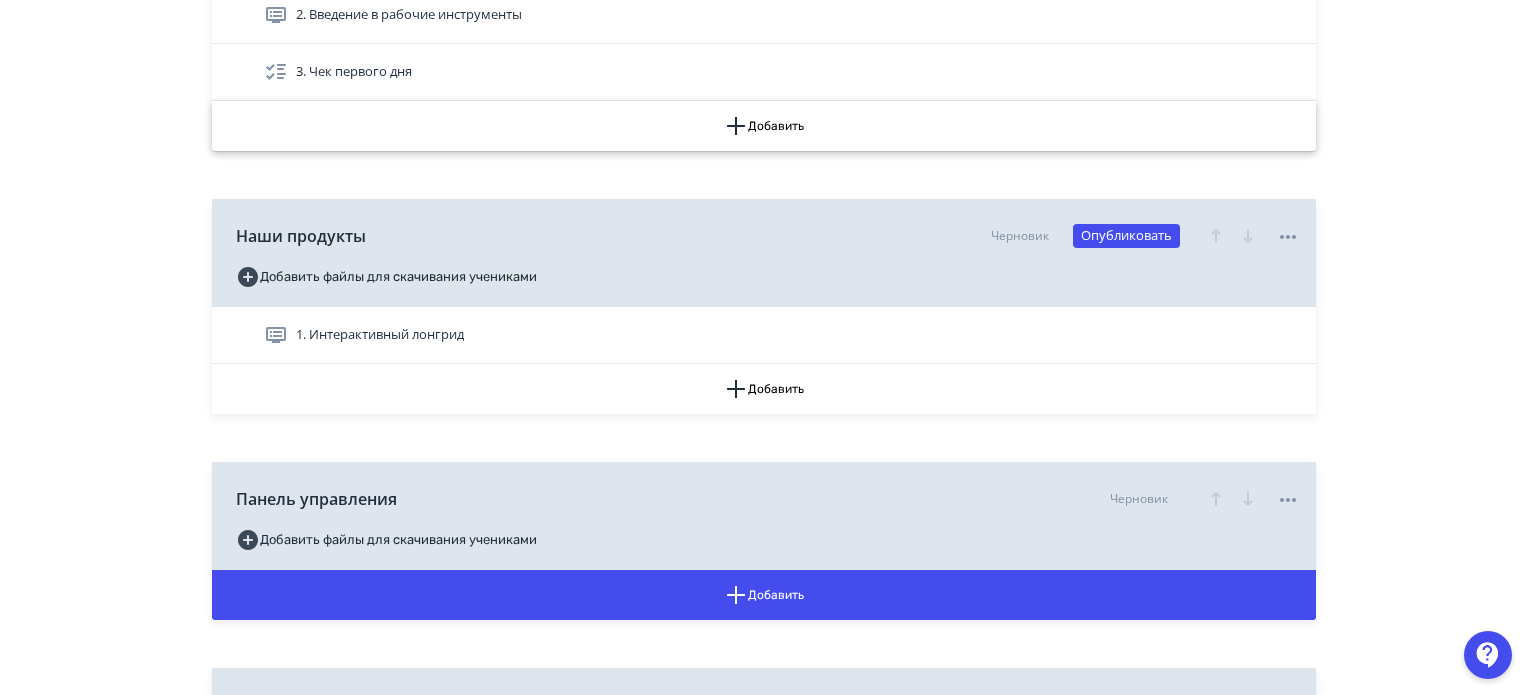 scroll, scrollTop: 800, scrollLeft: 0, axis: vertical 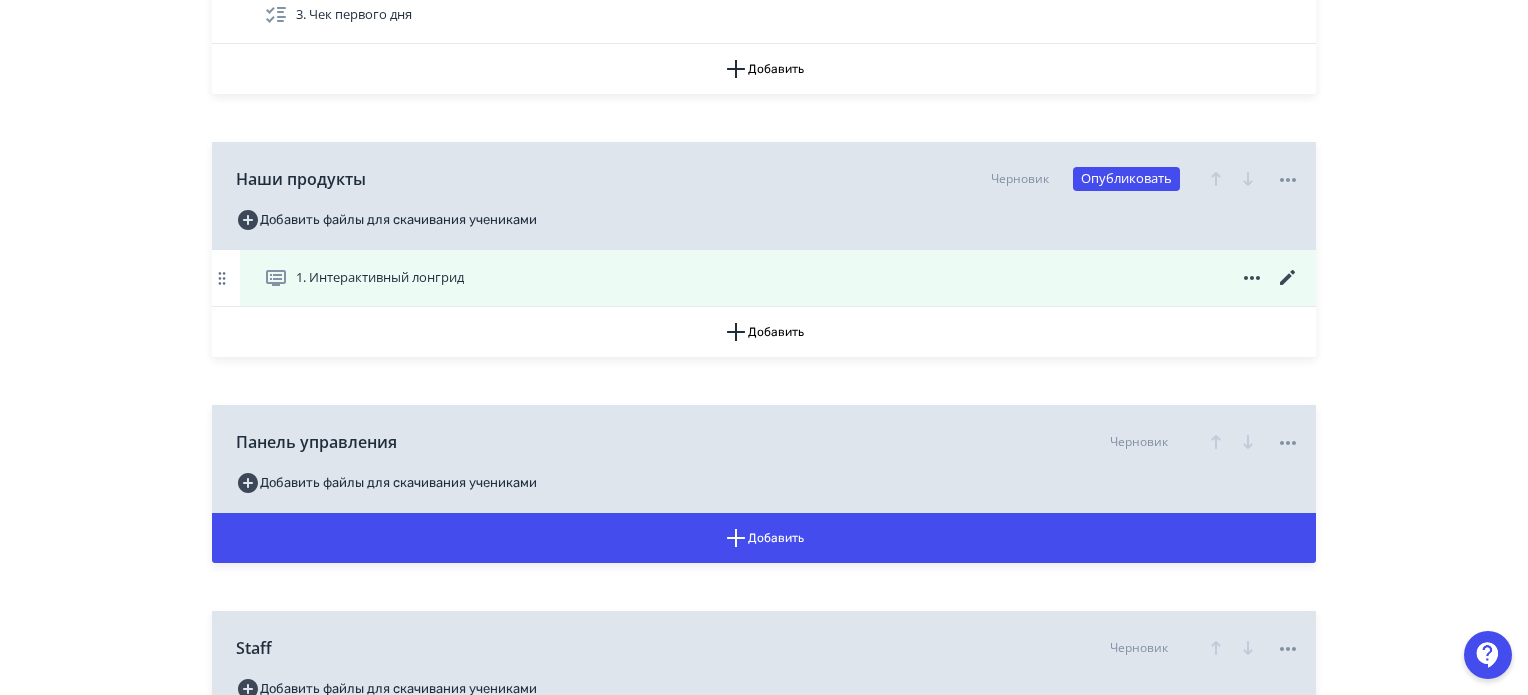 click 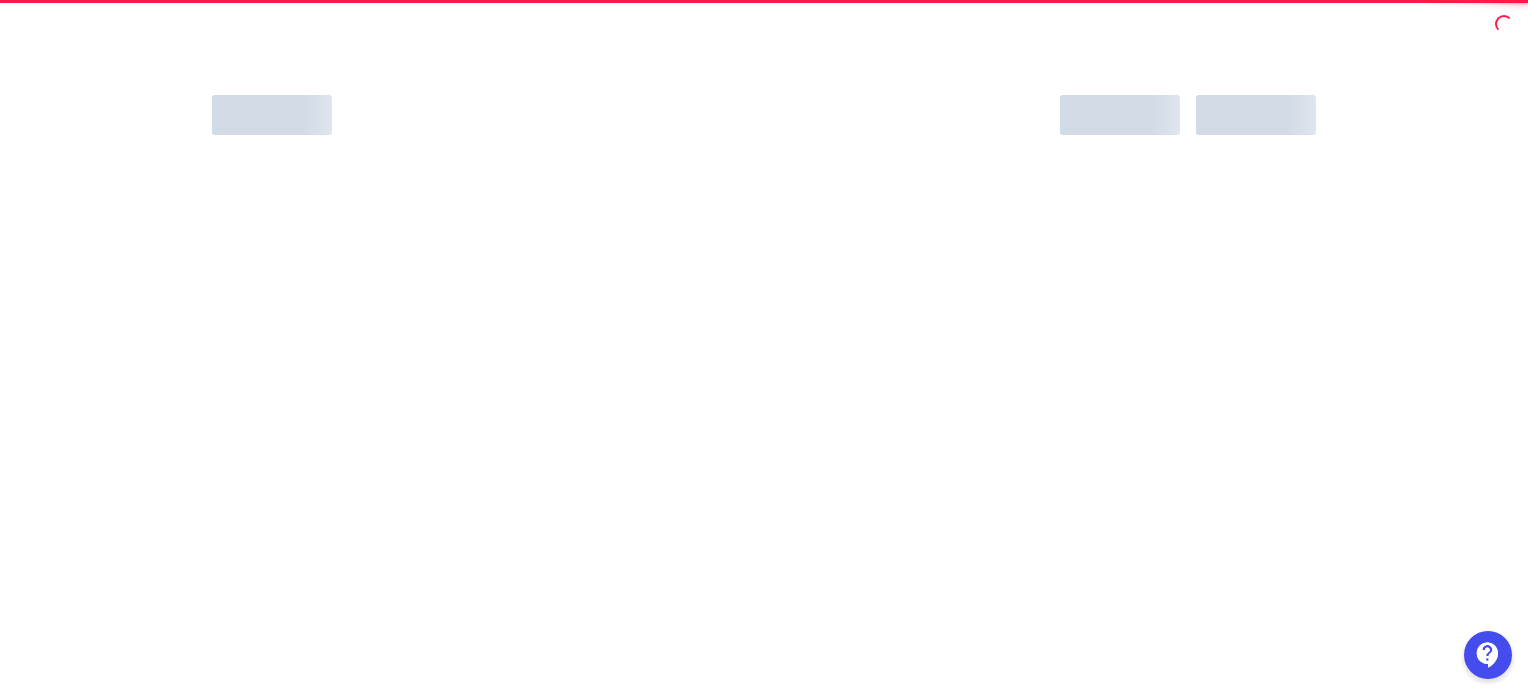 scroll, scrollTop: 0, scrollLeft: 0, axis: both 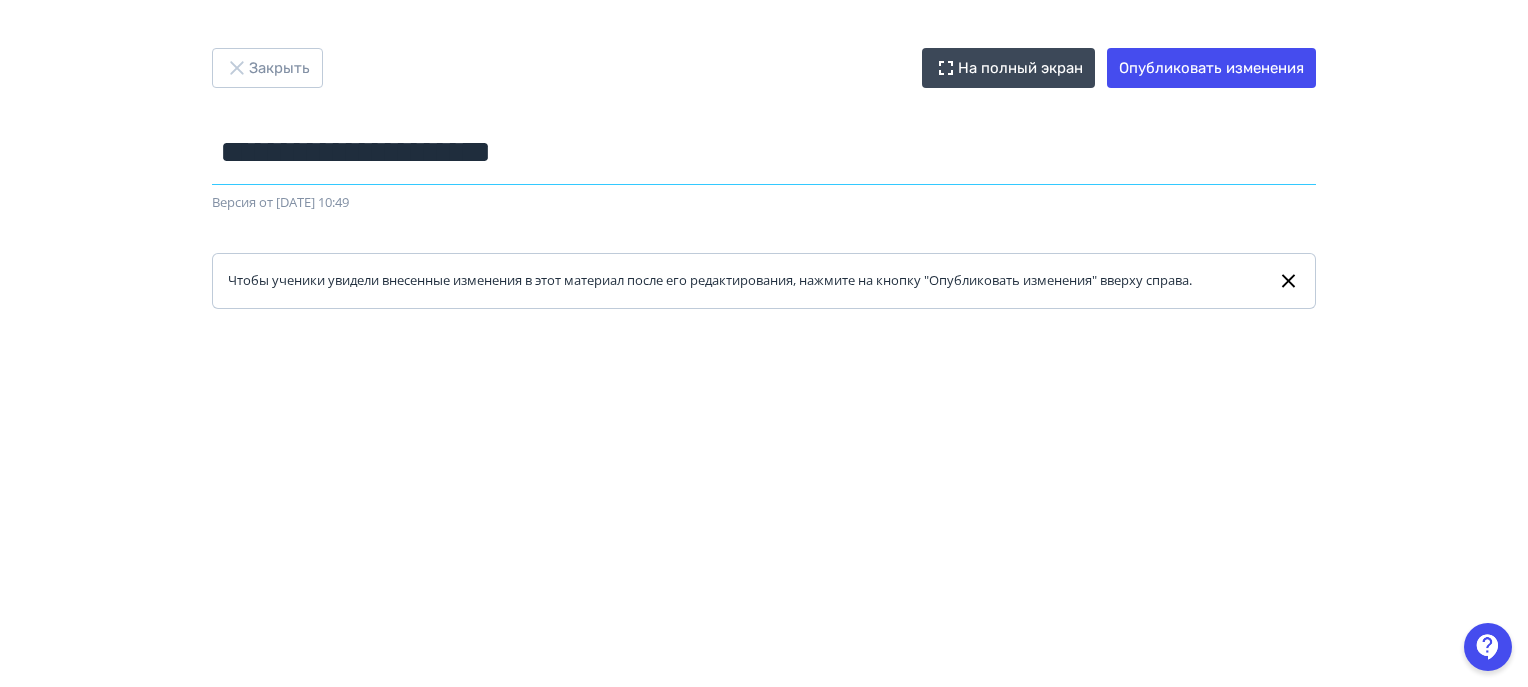 drag, startPoint x: 649, startPoint y: 164, endPoint x: 148, endPoint y: 159, distance: 501.02496 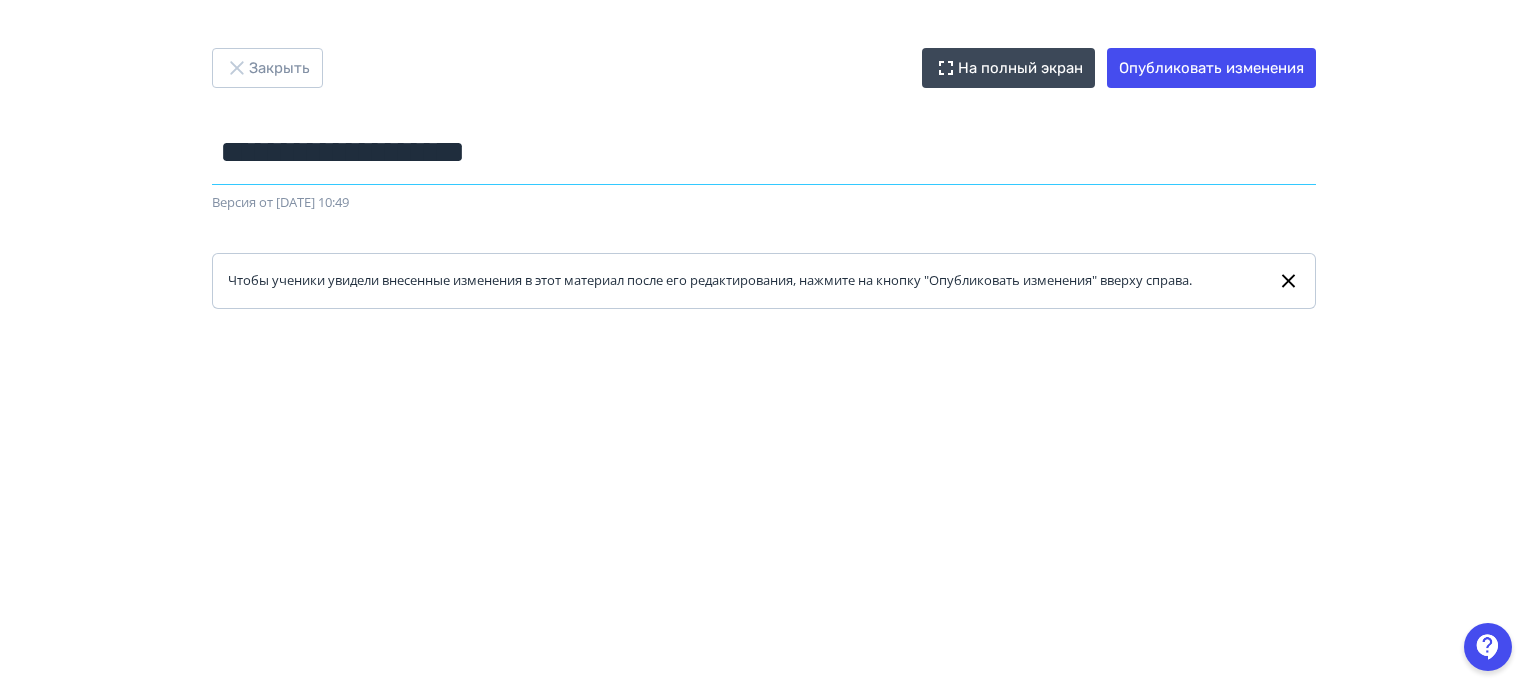type on "**********" 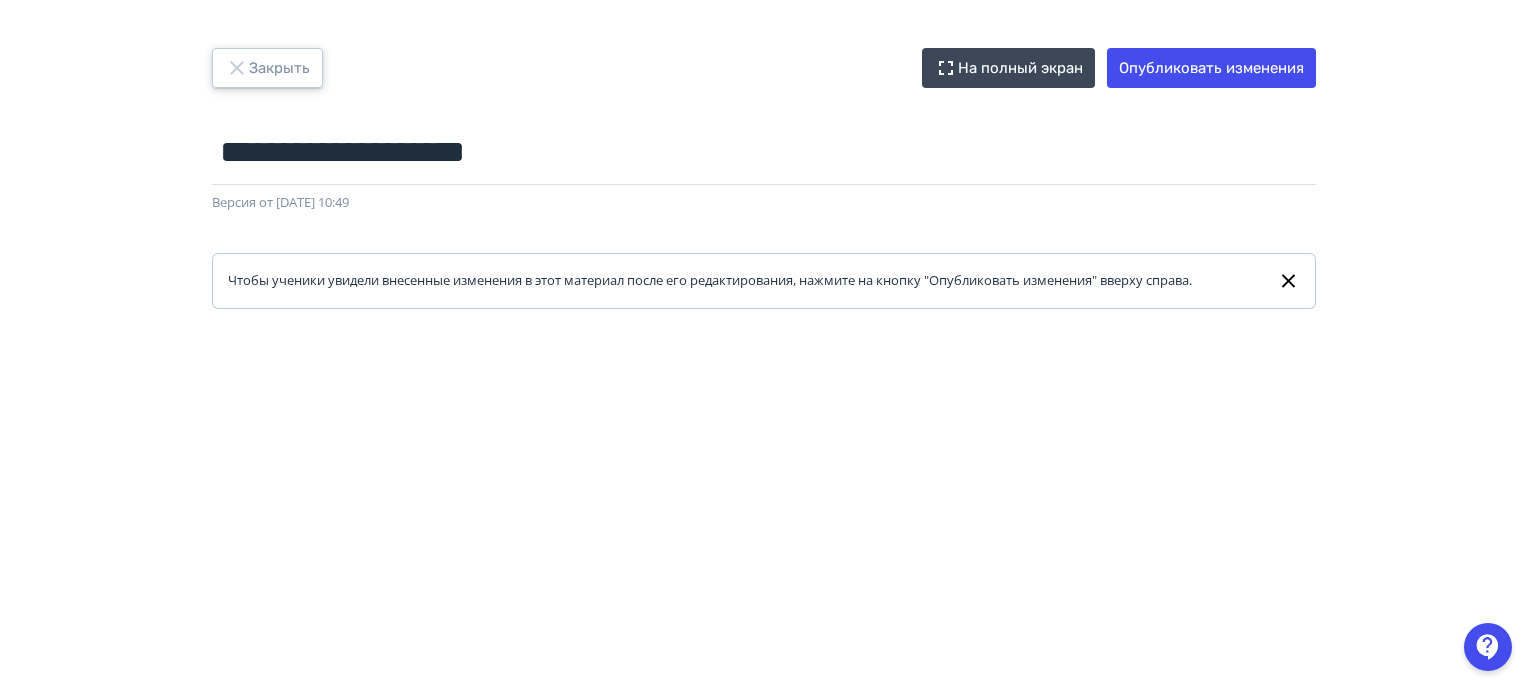 click on "Закрыть" at bounding box center [267, 68] 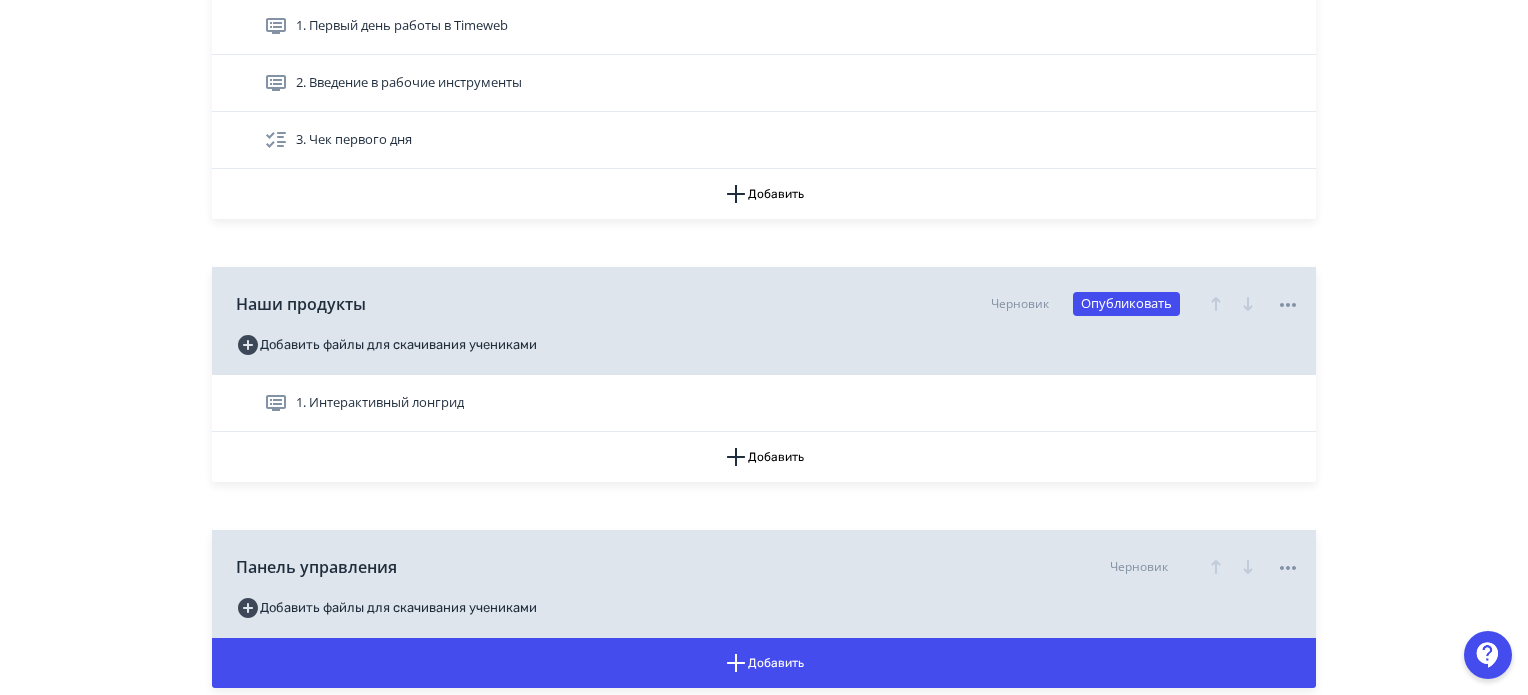 scroll, scrollTop: 800, scrollLeft: 0, axis: vertical 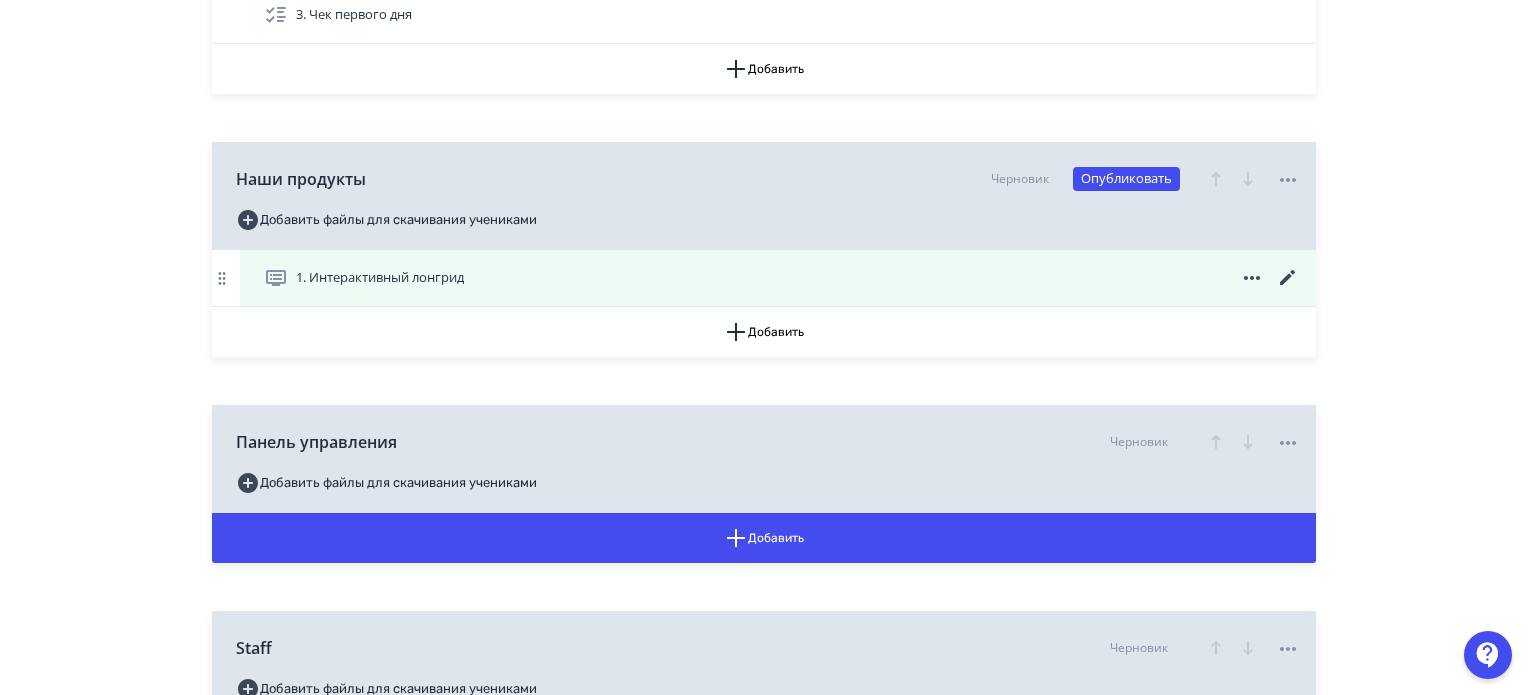 click 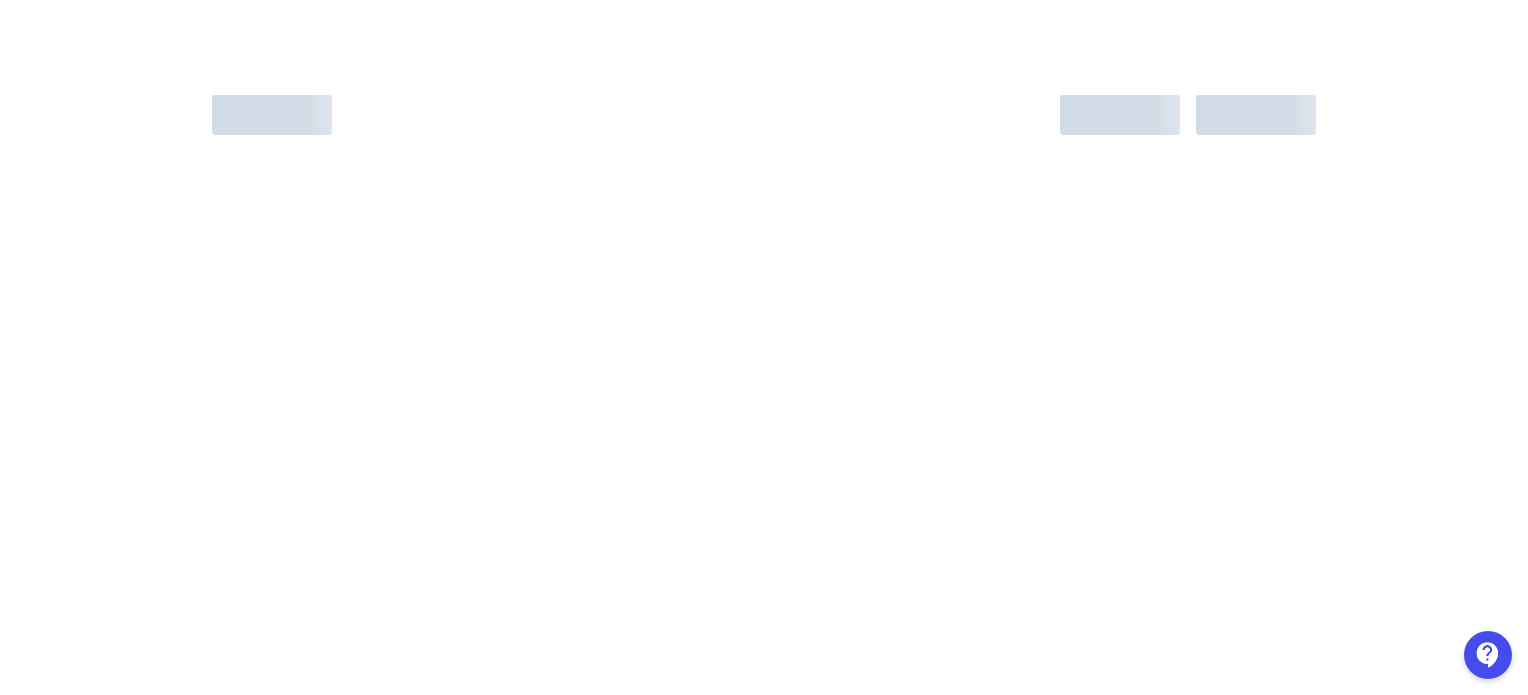 scroll, scrollTop: 0, scrollLeft: 0, axis: both 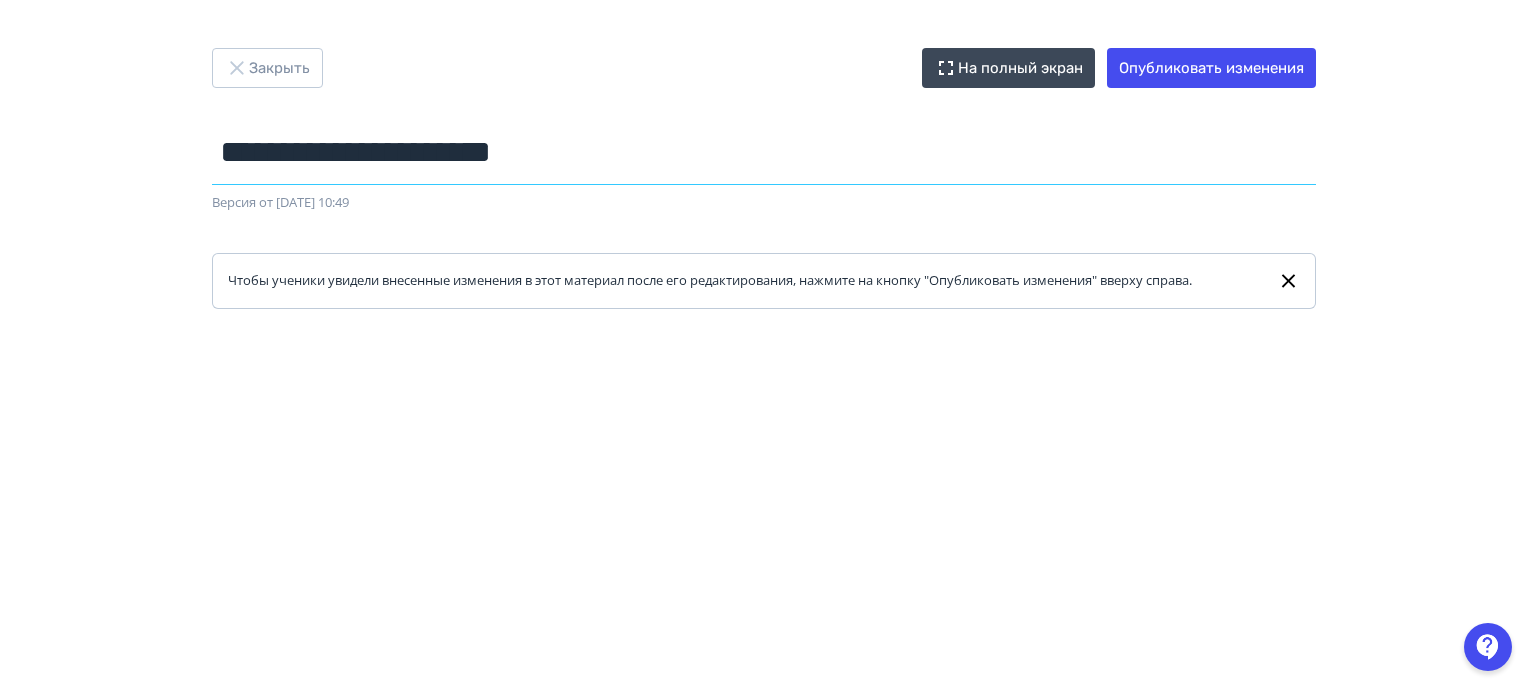drag, startPoint x: 629, startPoint y: 155, endPoint x: 168, endPoint y: 131, distance: 461.6243 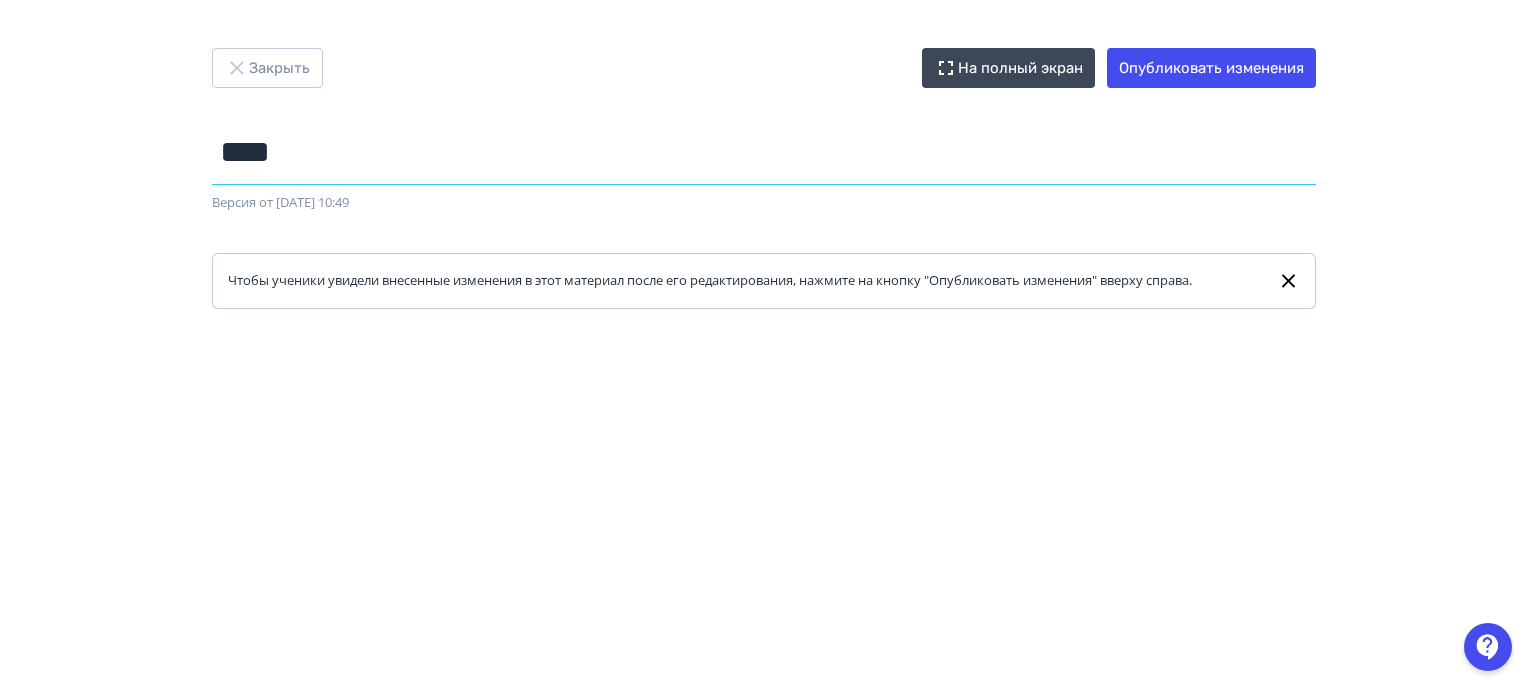 type on "**********" 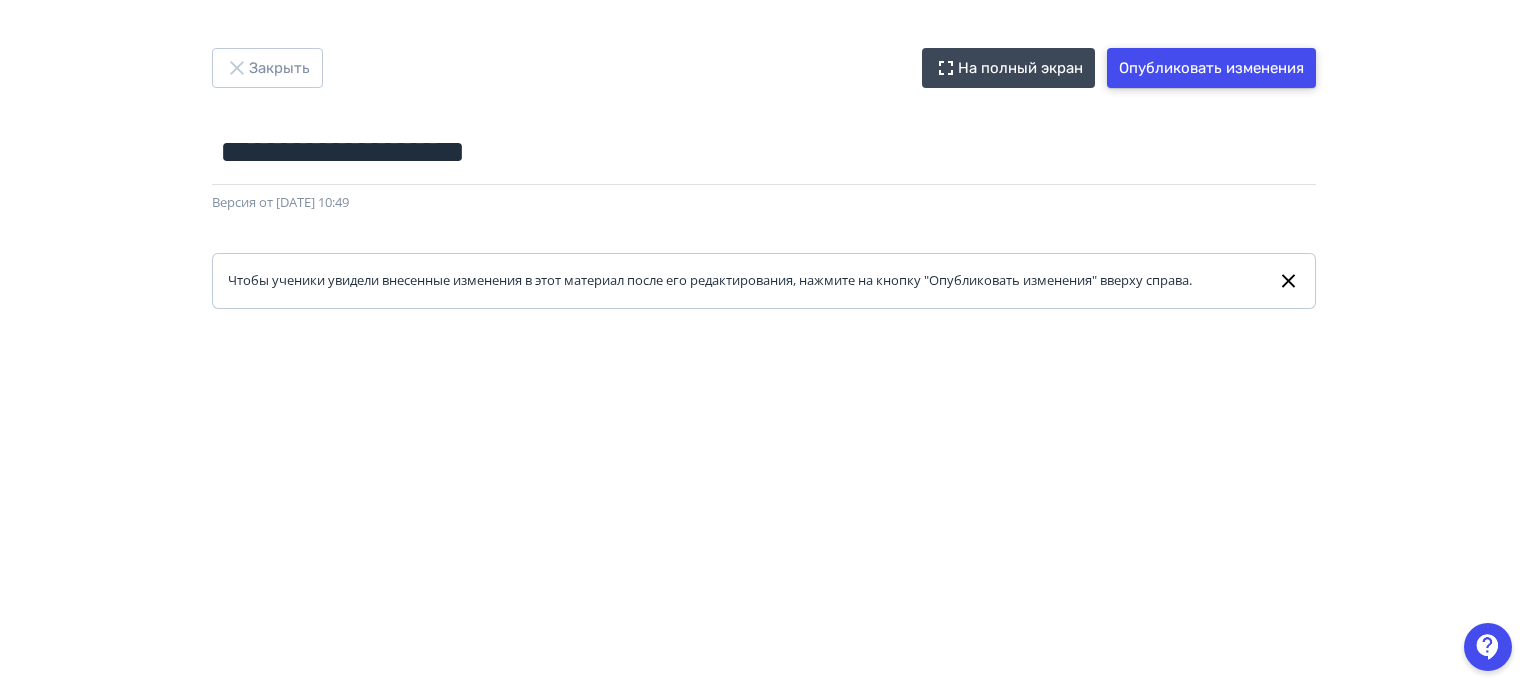 click on "Опубликовать изменения" at bounding box center [1211, 68] 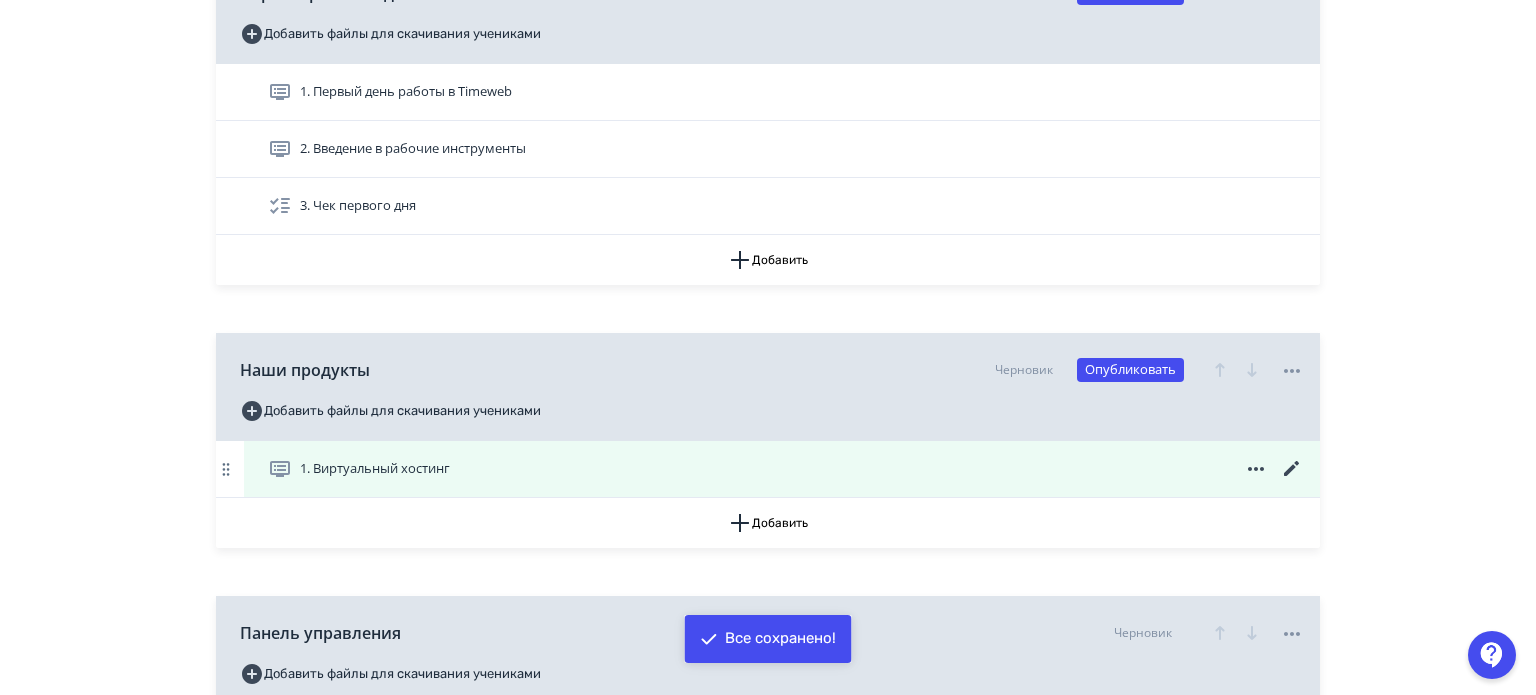 scroll, scrollTop: 800, scrollLeft: 0, axis: vertical 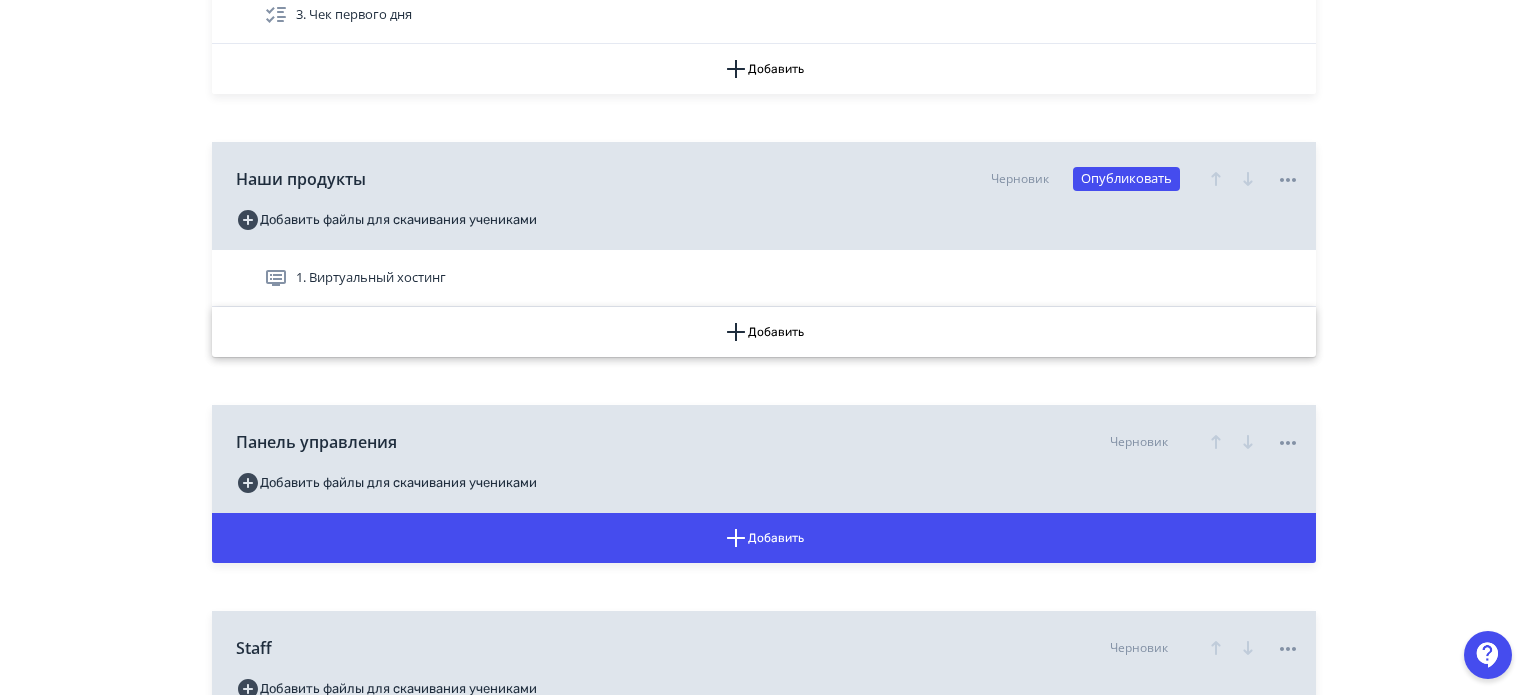 click on "Добавить" at bounding box center [764, 332] 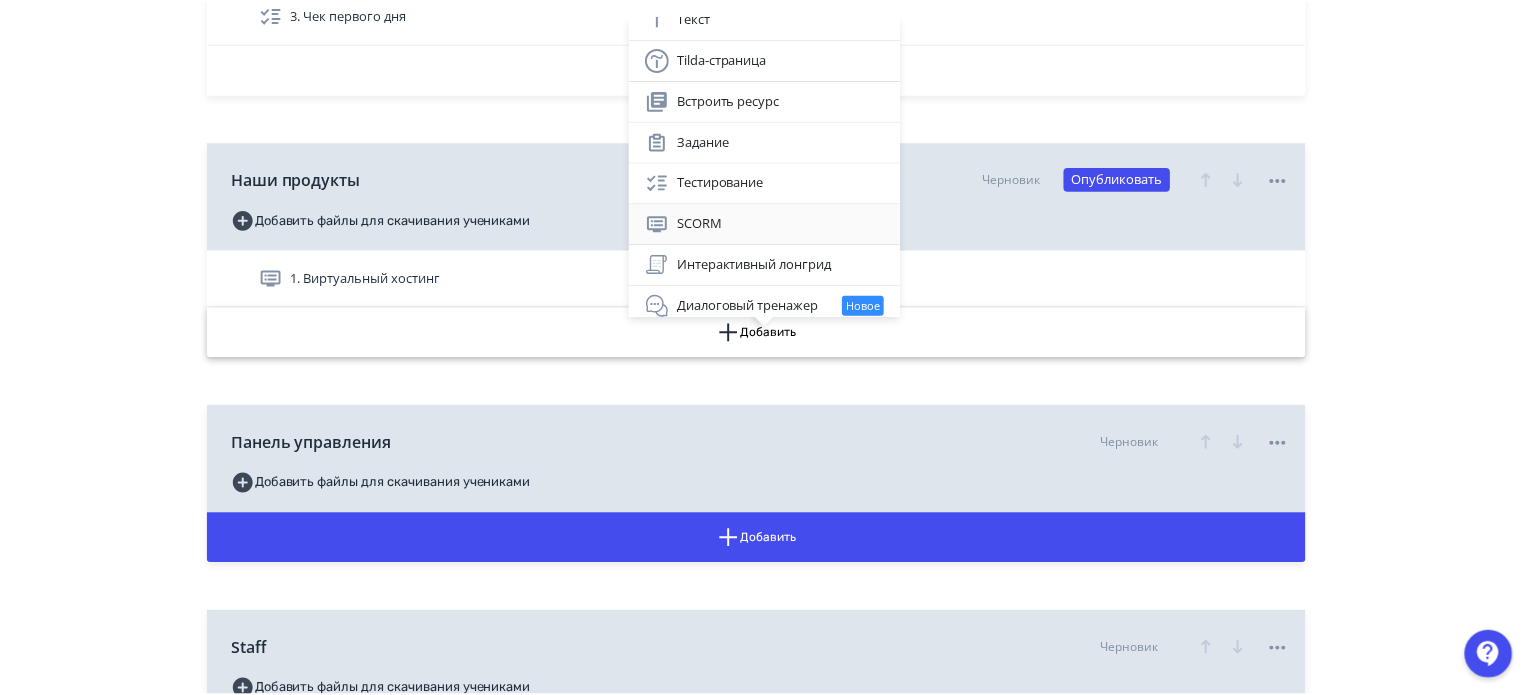 scroll, scrollTop: 148, scrollLeft: 0, axis: vertical 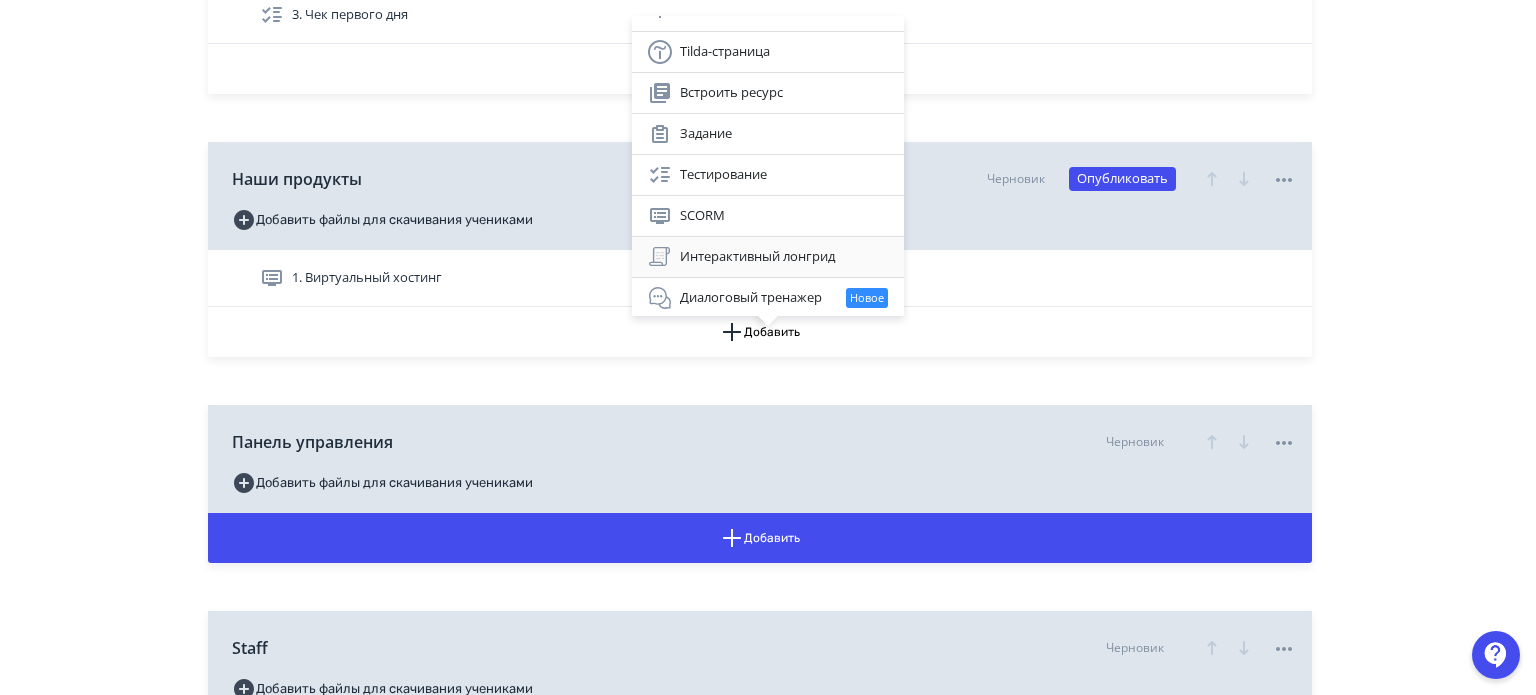 click on "Интерактивный лонгрид" at bounding box center (768, 257) 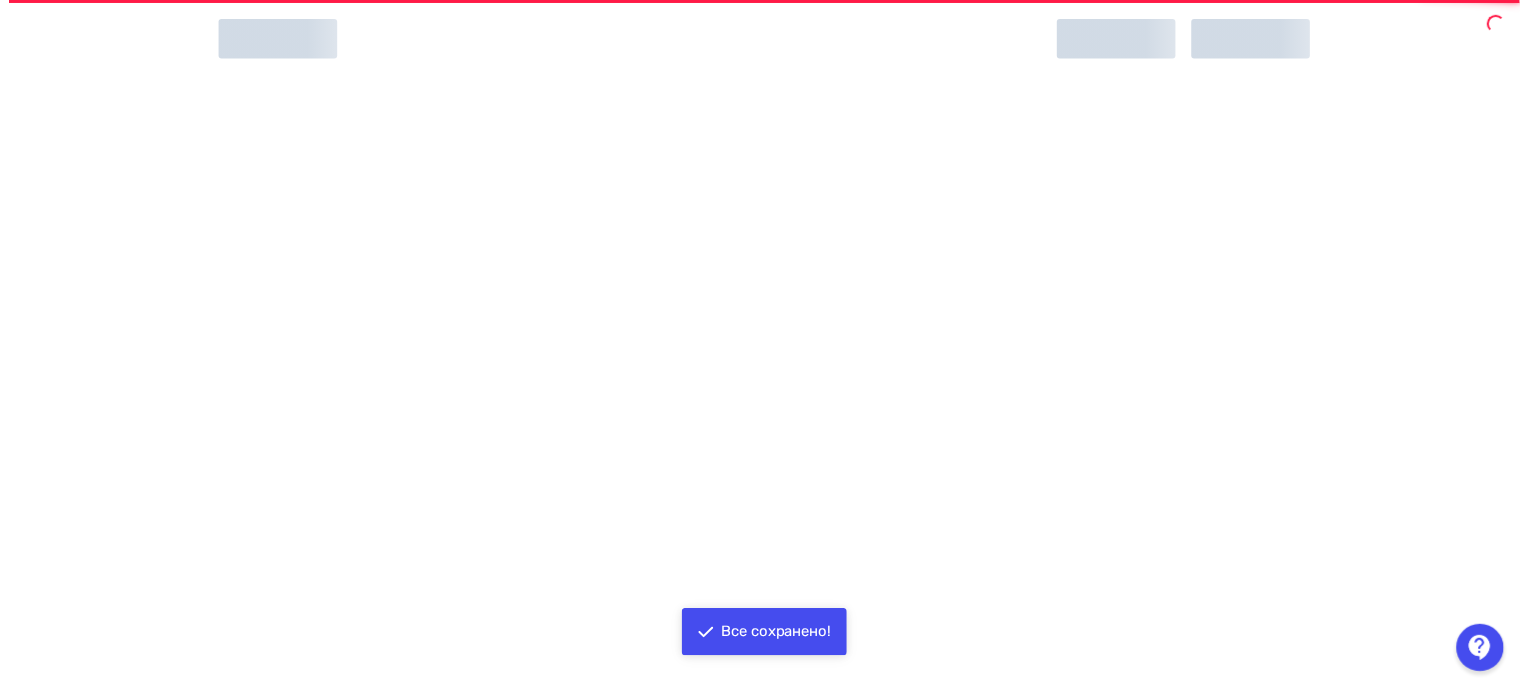 scroll, scrollTop: 0, scrollLeft: 0, axis: both 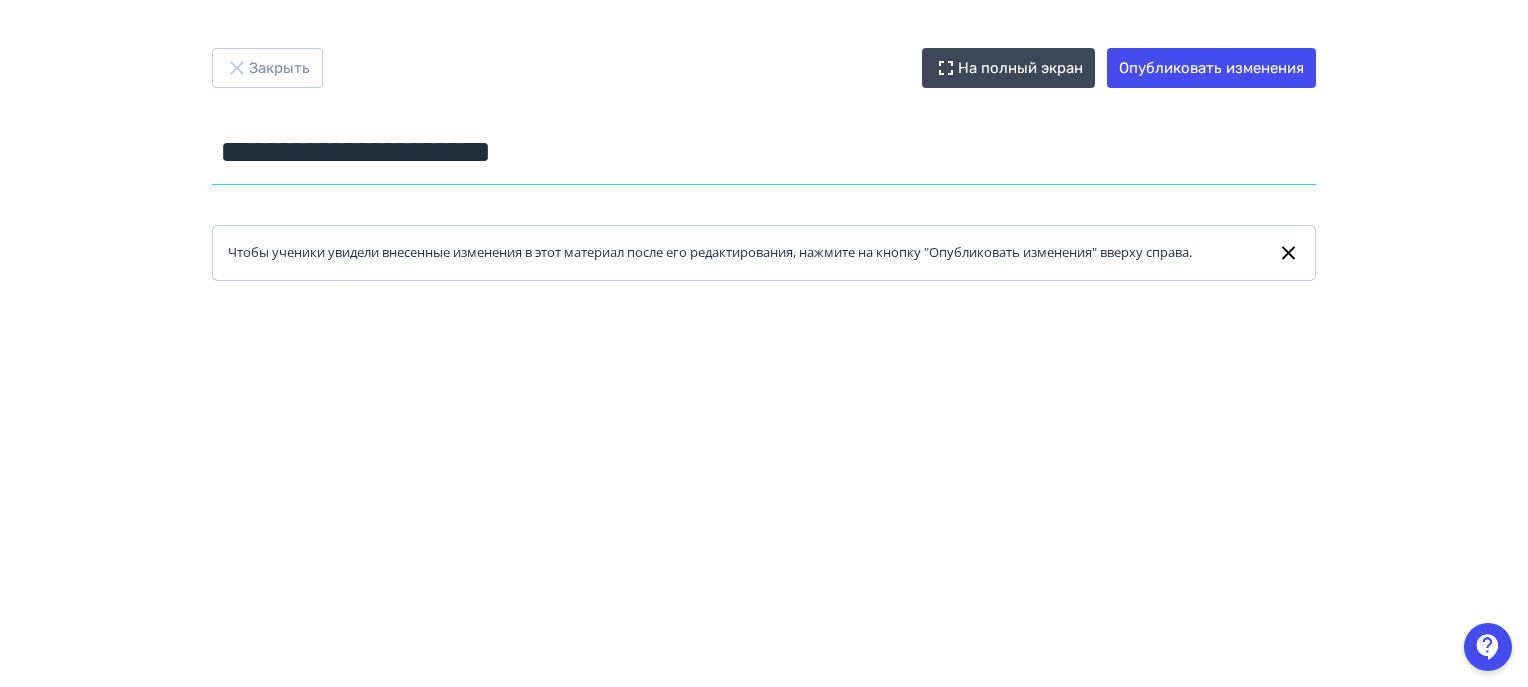 drag, startPoint x: 602, startPoint y: 156, endPoint x: 144, endPoint y: 148, distance: 458.06985 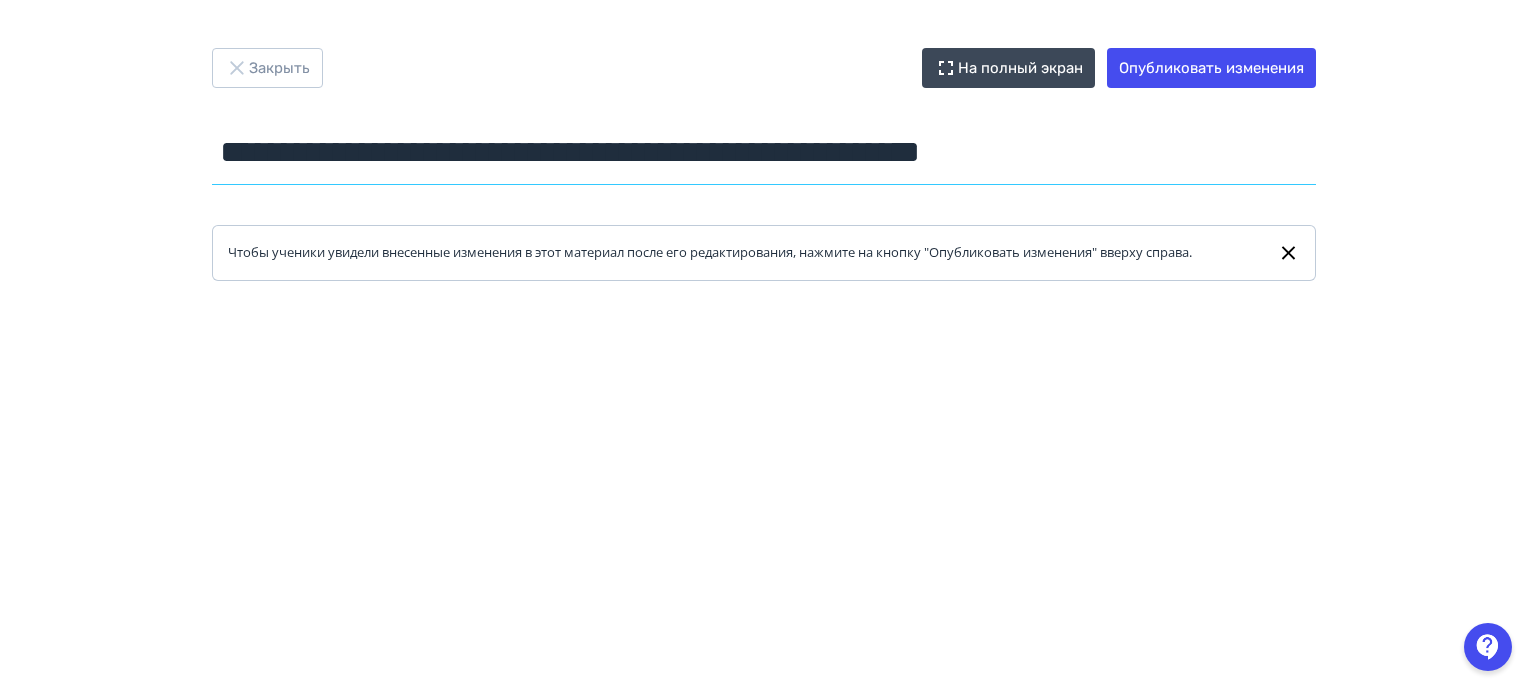 type on "**********" 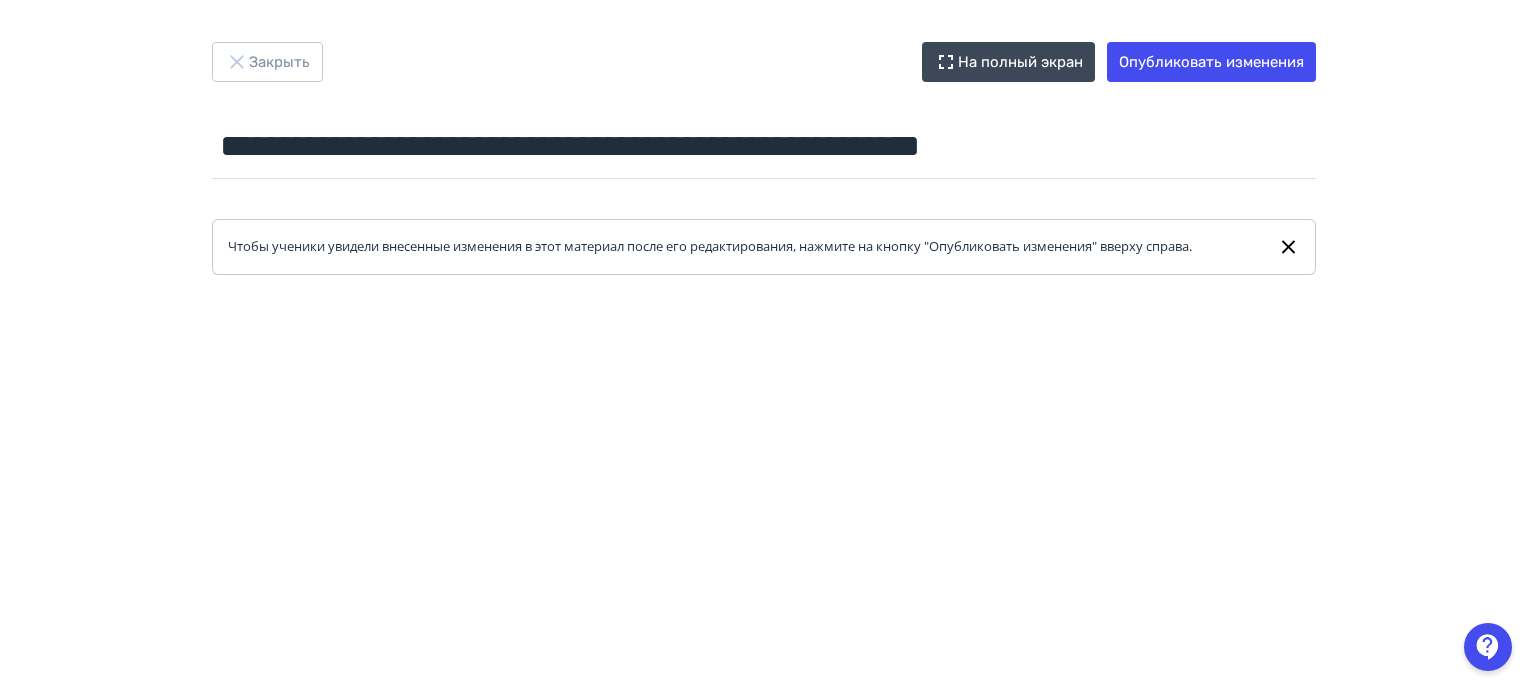 scroll, scrollTop: 0, scrollLeft: 0, axis: both 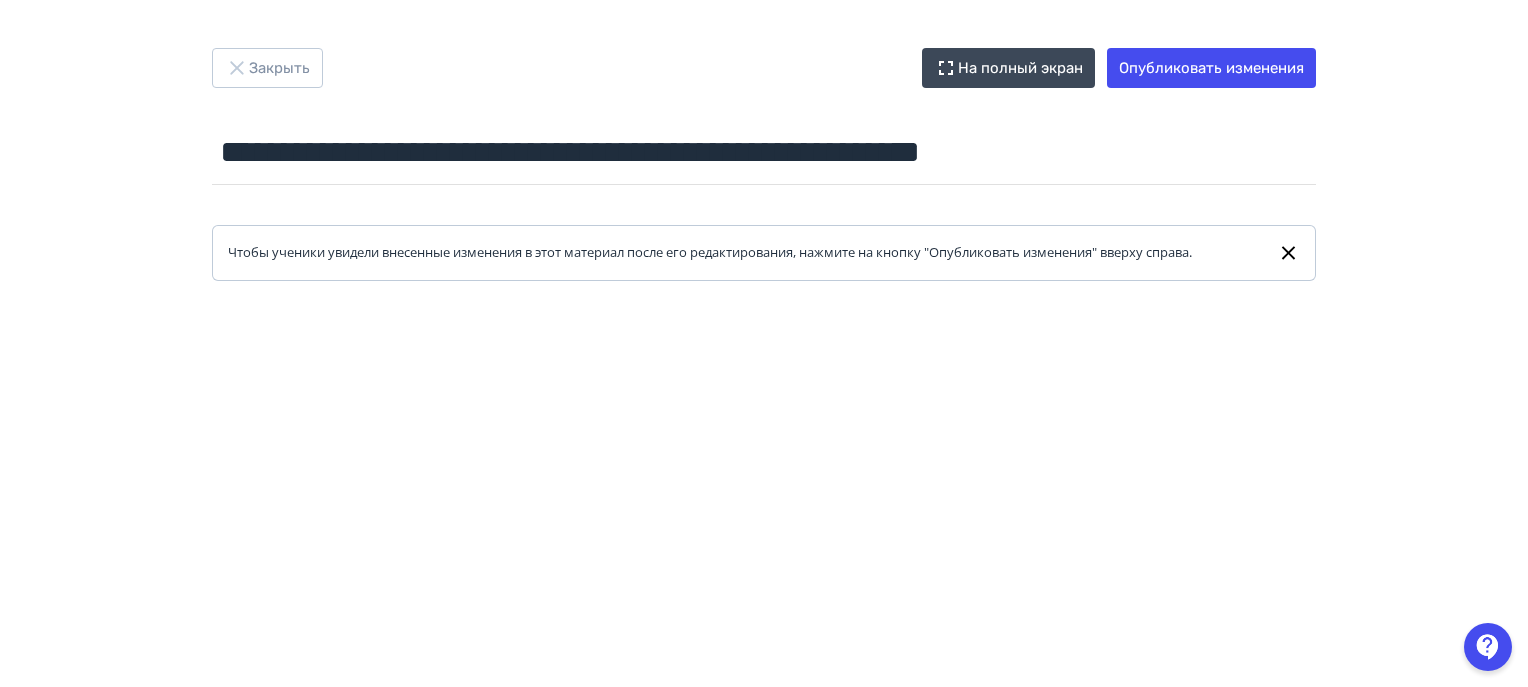 drag, startPoint x: 781, startPoint y: 261, endPoint x: 1457, endPoint y: 157, distance: 683.9532 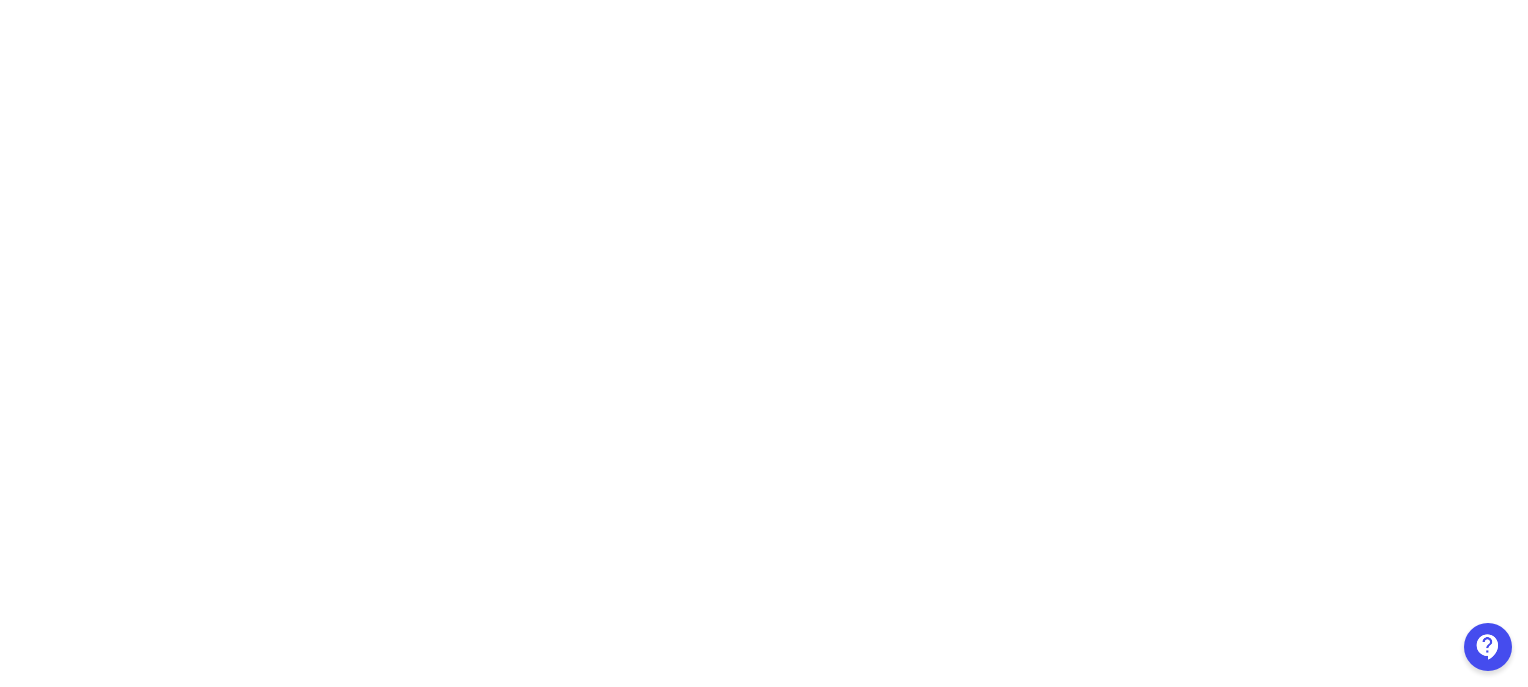 scroll, scrollTop: 300, scrollLeft: 0, axis: vertical 